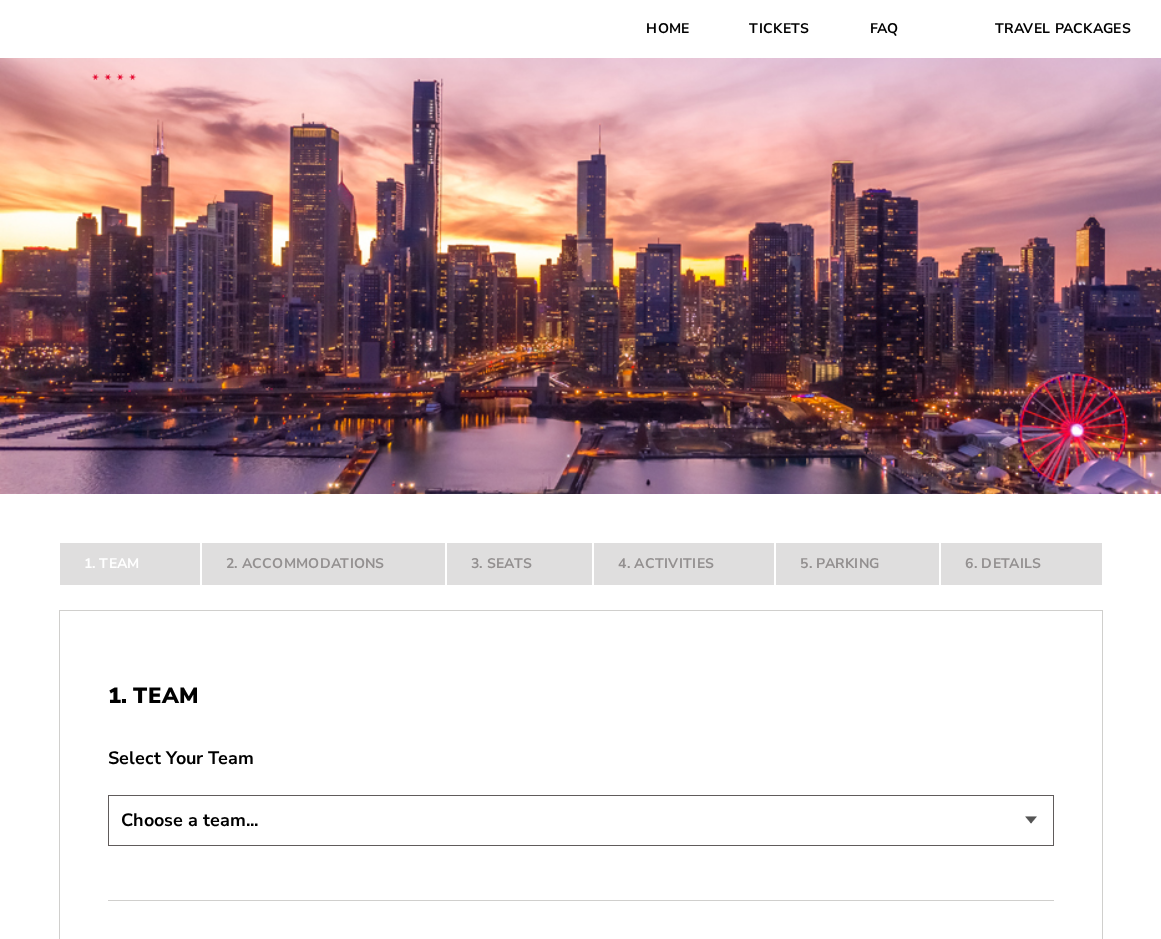 scroll, scrollTop: 0, scrollLeft: 0, axis: both 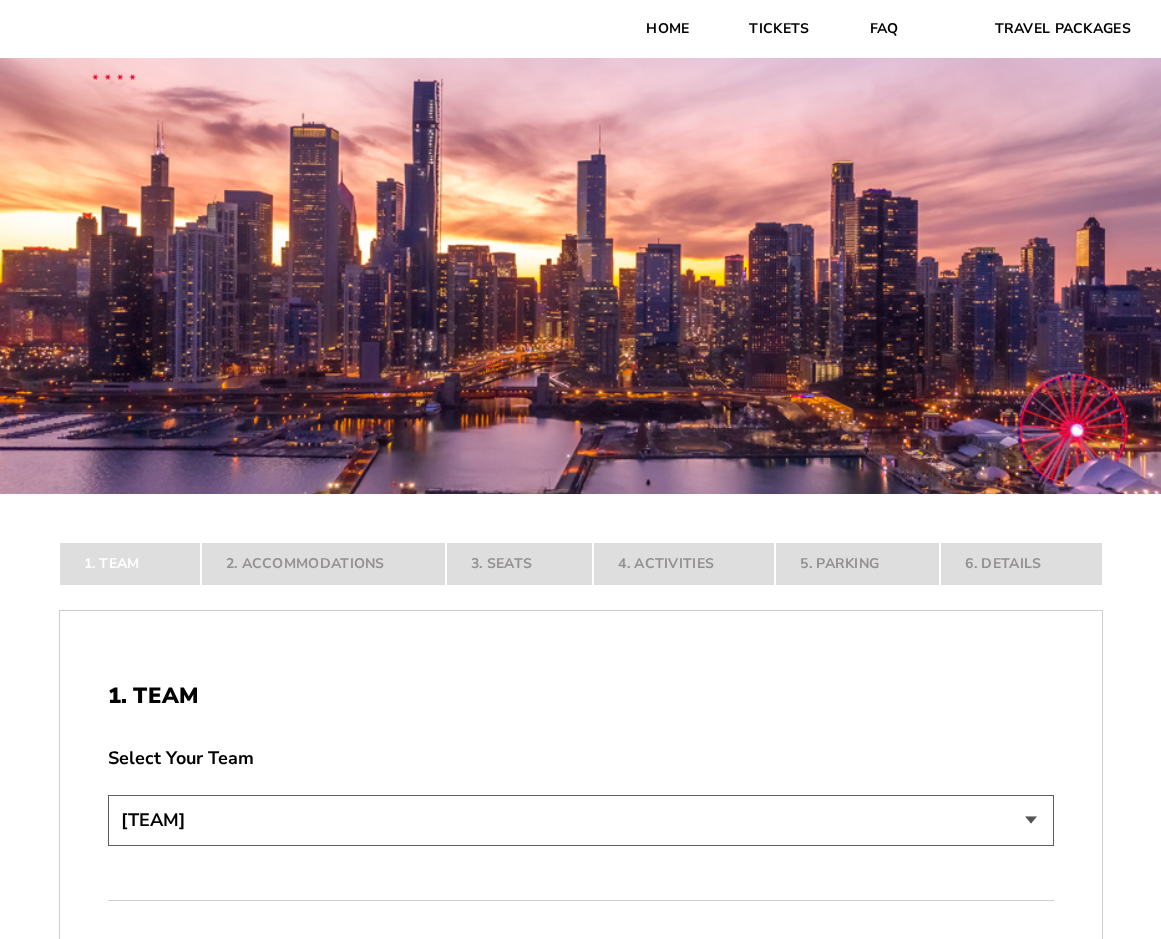 click on "Choose a team...
[TEAM]
[TEAM]" at bounding box center [581, 820] 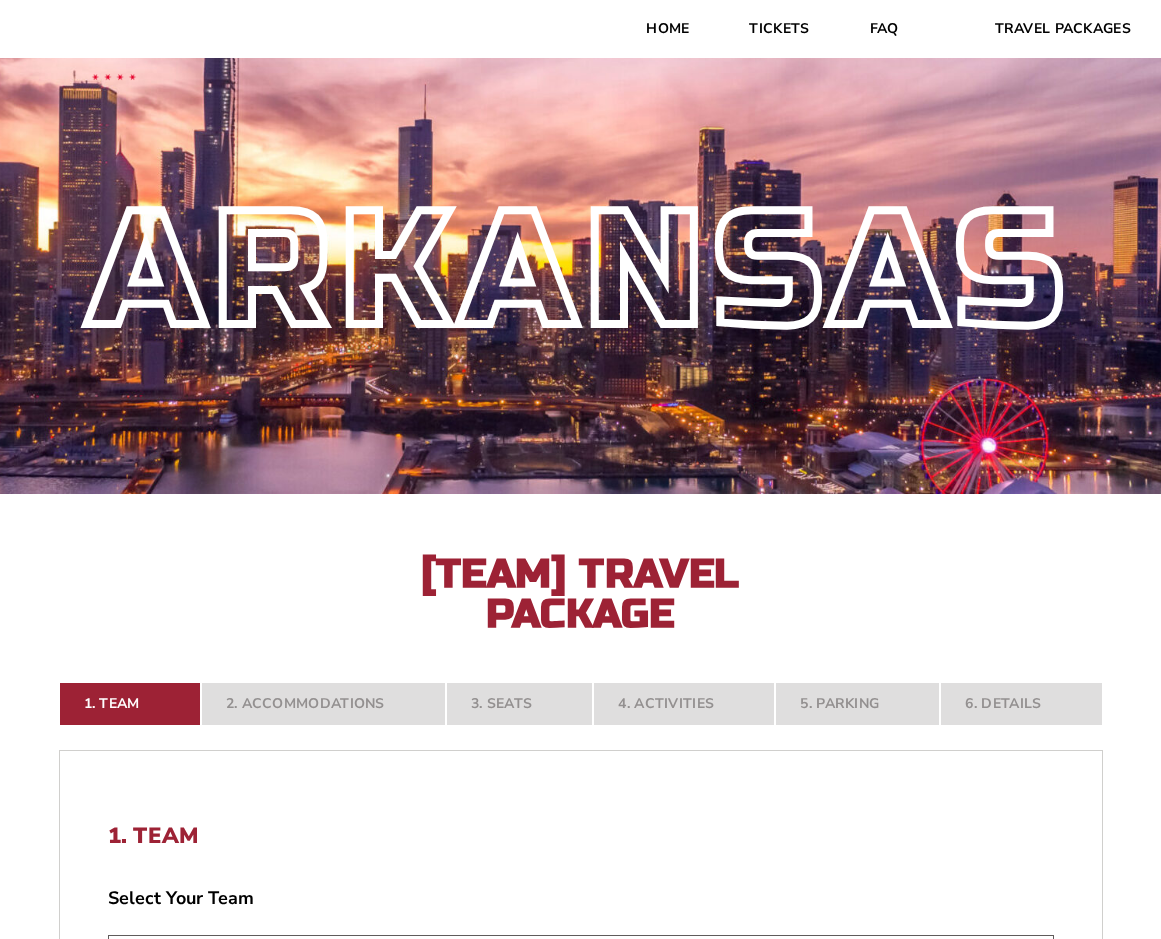 scroll, scrollTop: 500, scrollLeft: 0, axis: vertical 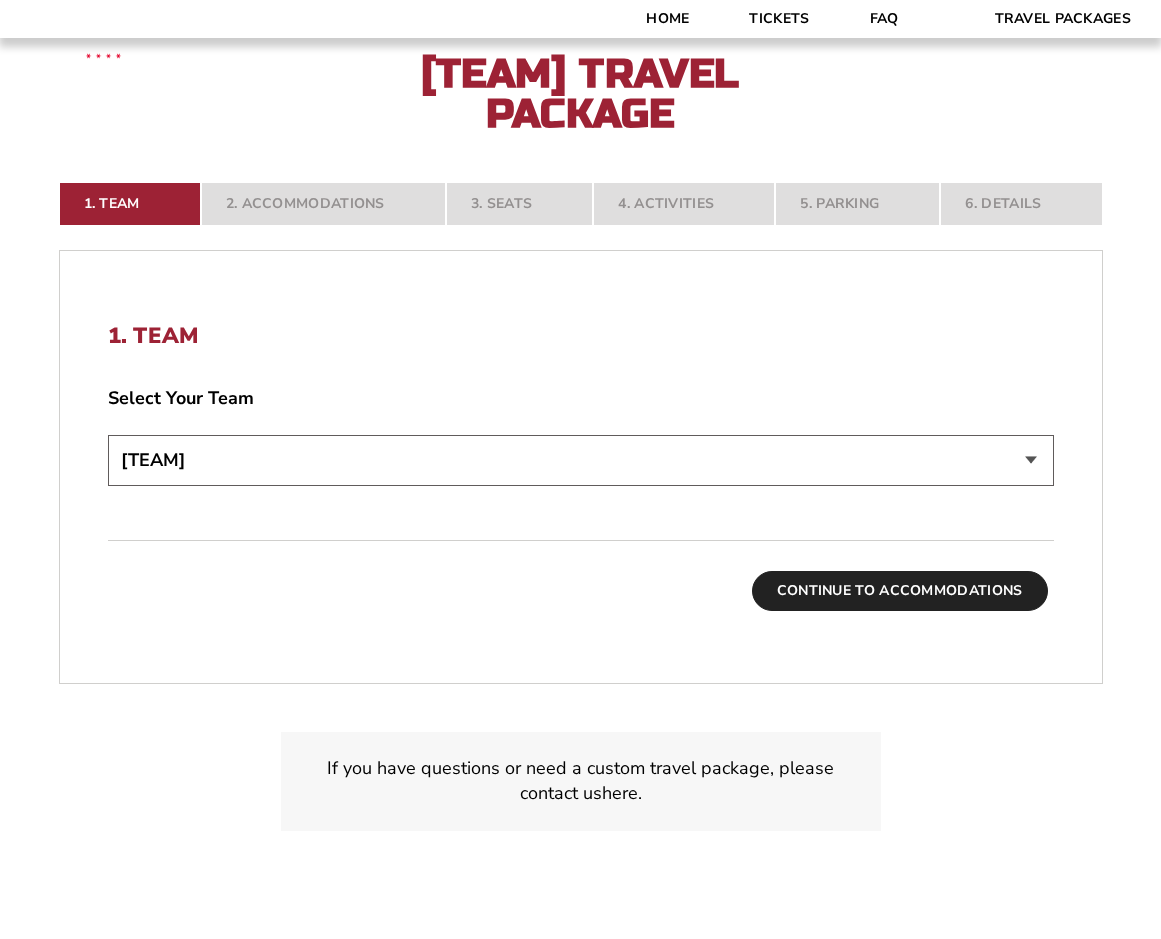click on "Continue To Accommodations" at bounding box center (900, 591) 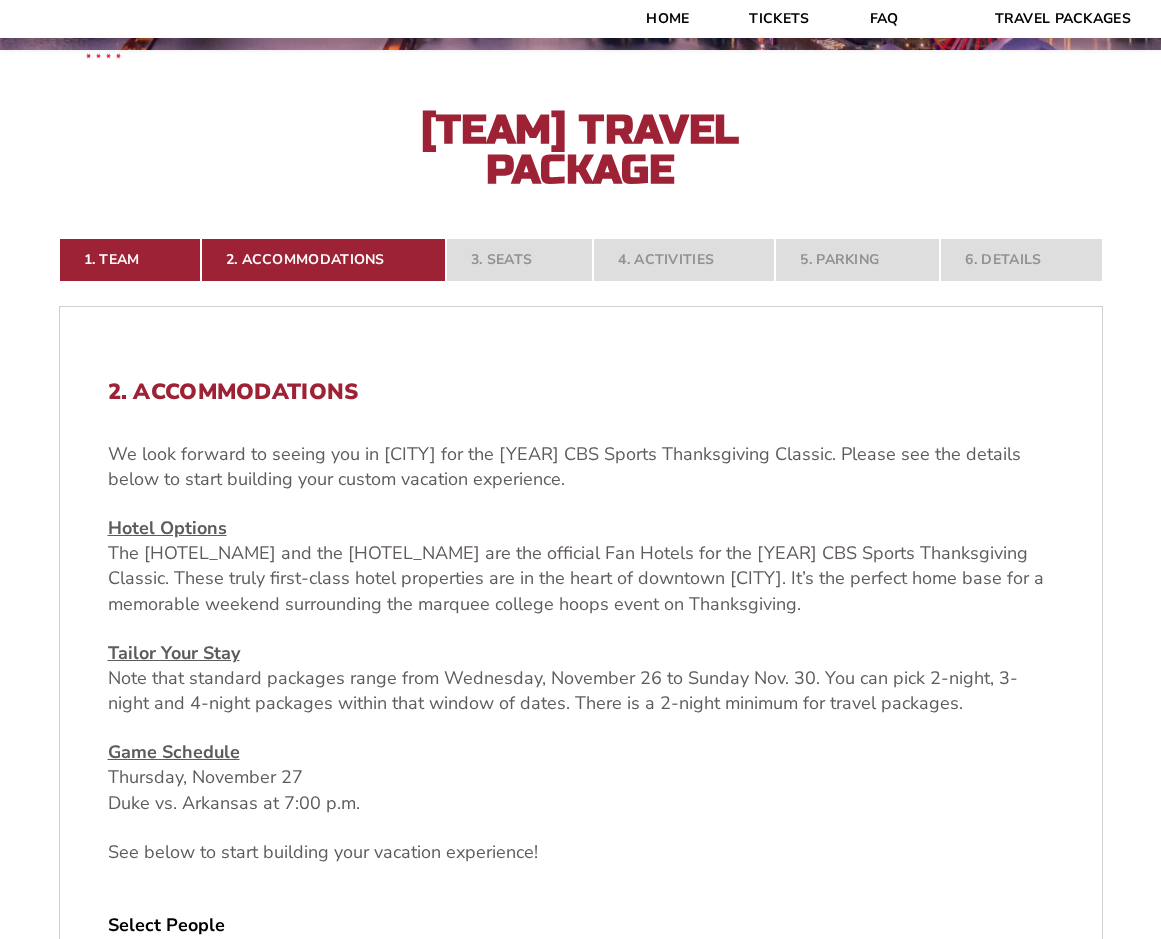 scroll, scrollTop: 944, scrollLeft: 0, axis: vertical 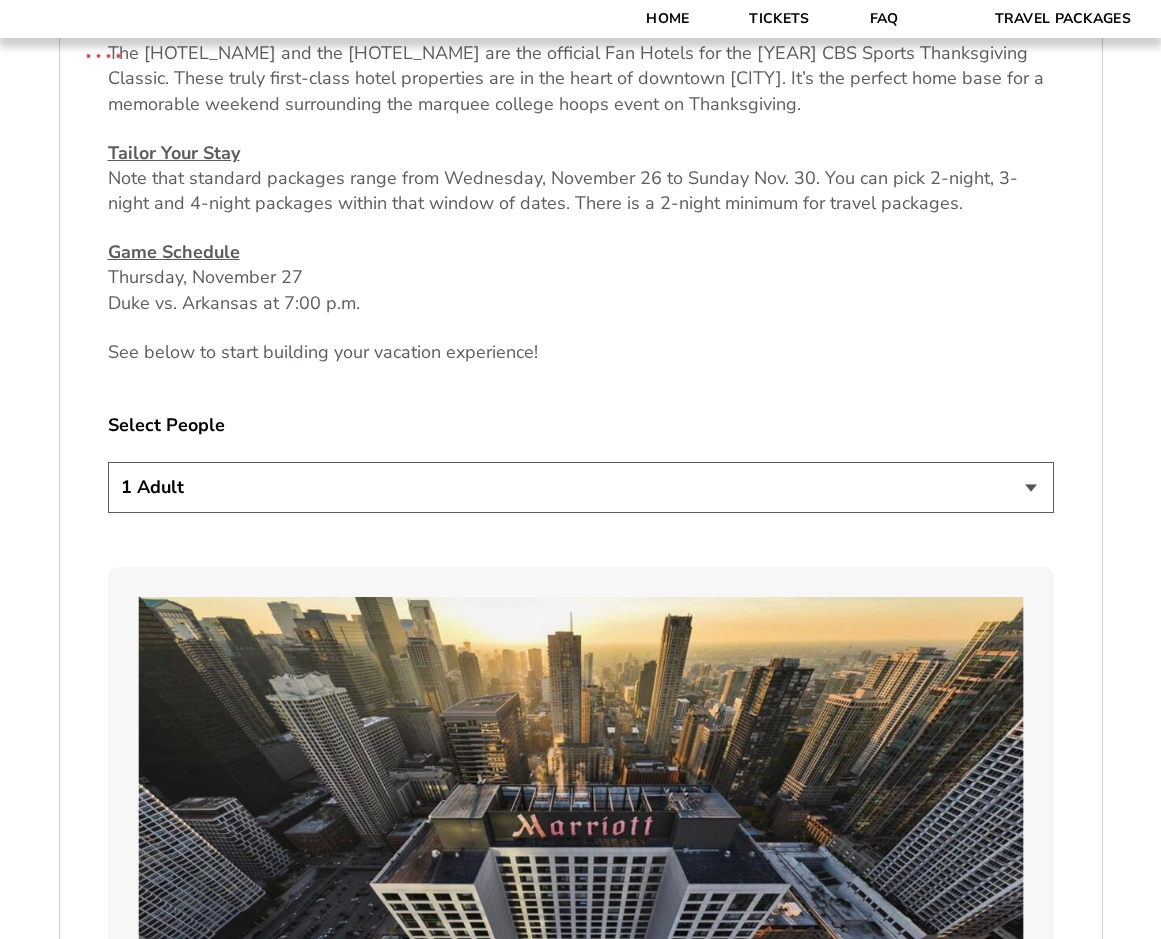 click on "1 Adult
2 Adults
3 Adults
4 Adults
2 Adults + 1 Child
2 Adults + 2 Children
2 Adults + 3 Children" at bounding box center (581, 487) 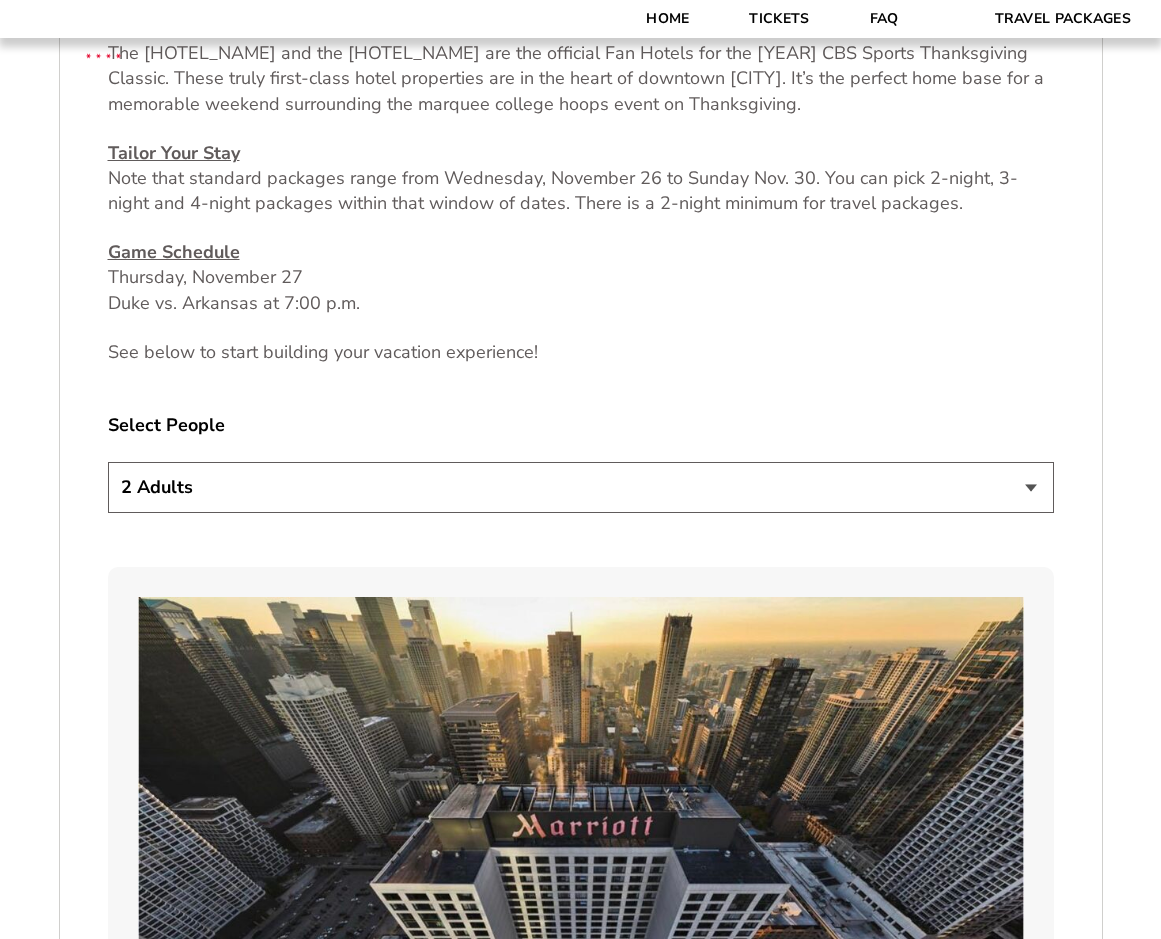 click on "1 Adult
2 Adults
3 Adults
4 Adults
2 Adults + 1 Child
2 Adults + 2 Children
2 Adults + 3 Children" at bounding box center (581, 487) 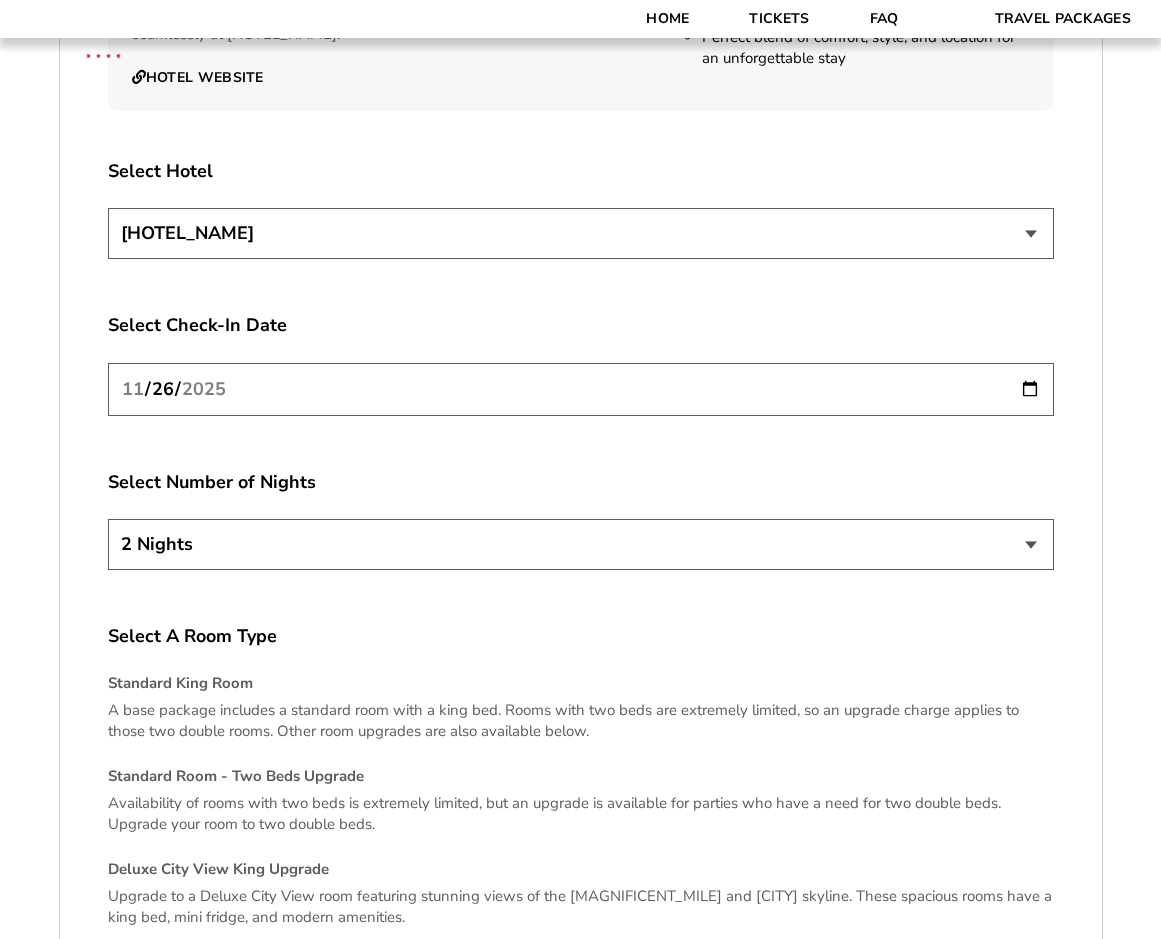 scroll, scrollTop: 3480, scrollLeft: 0, axis: vertical 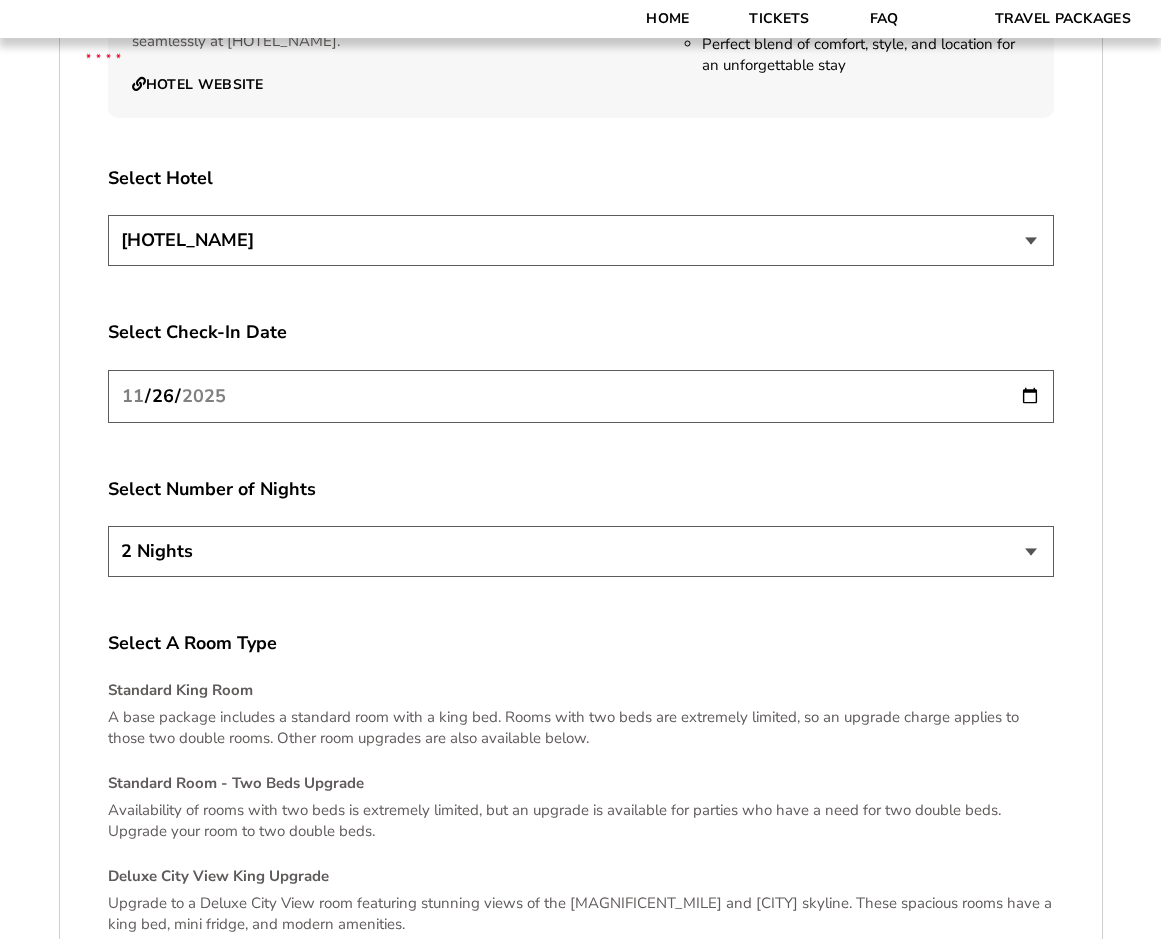 click on "2025-11-26" at bounding box center (581, 396) 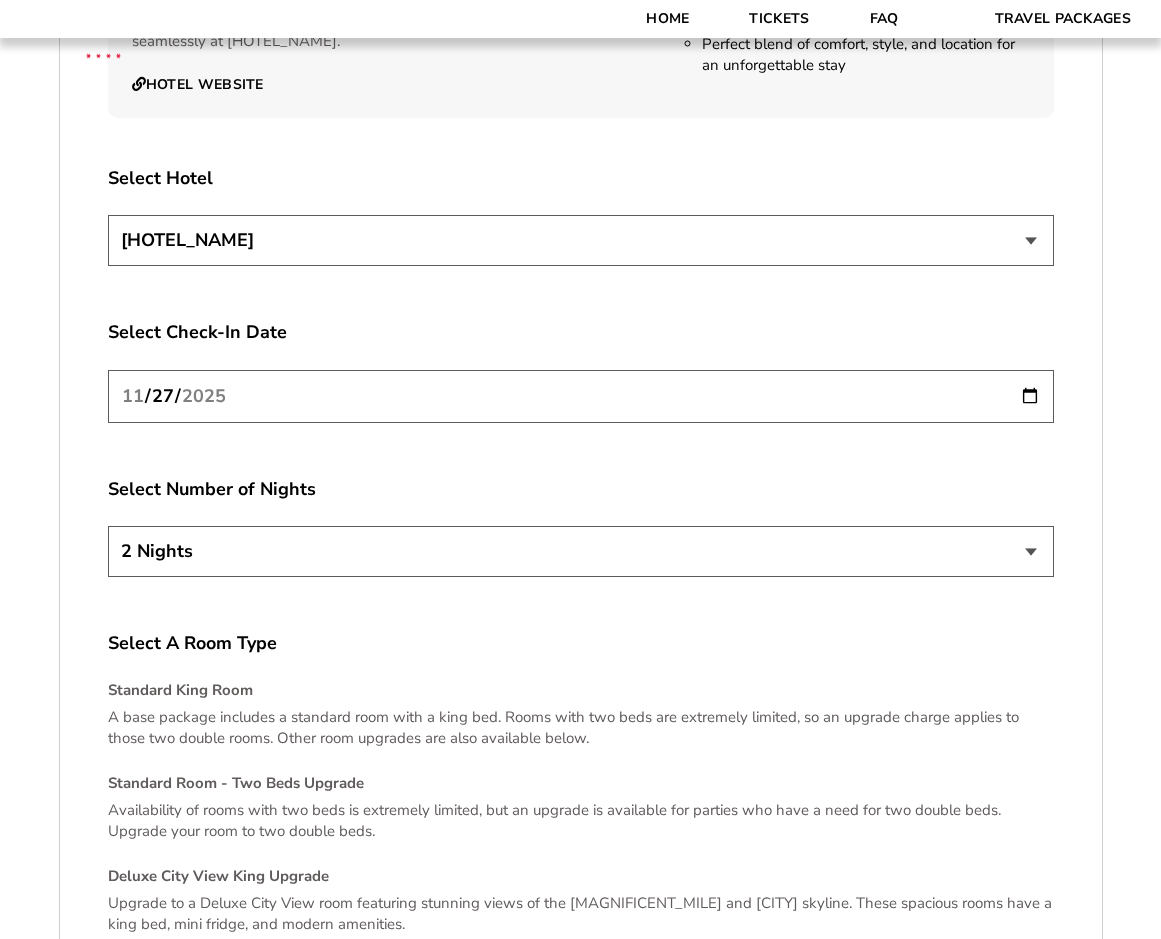 click on "2 Nights
3 Nights
4 Nights" at bounding box center (581, 551) 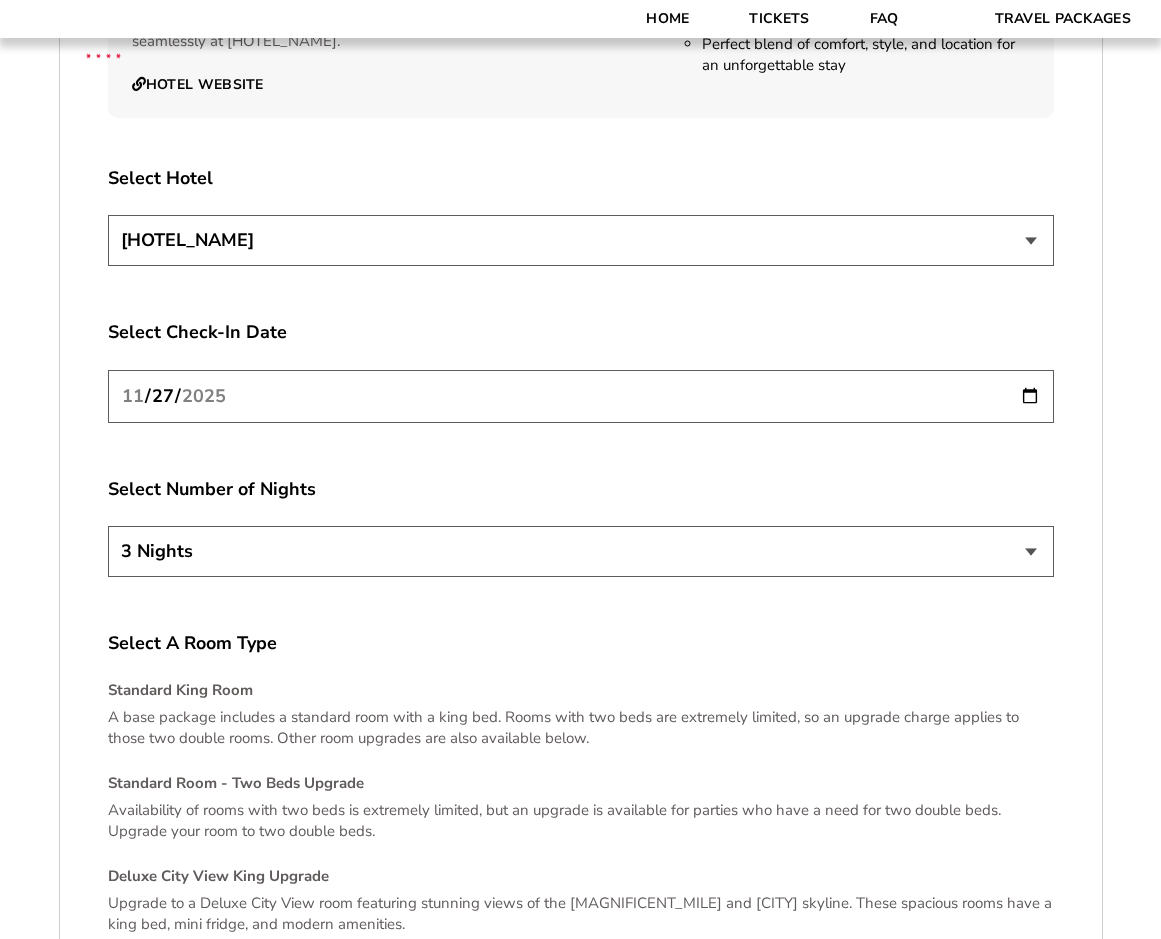 click on "2 Nights
3 Nights
4 Nights" at bounding box center (581, 551) 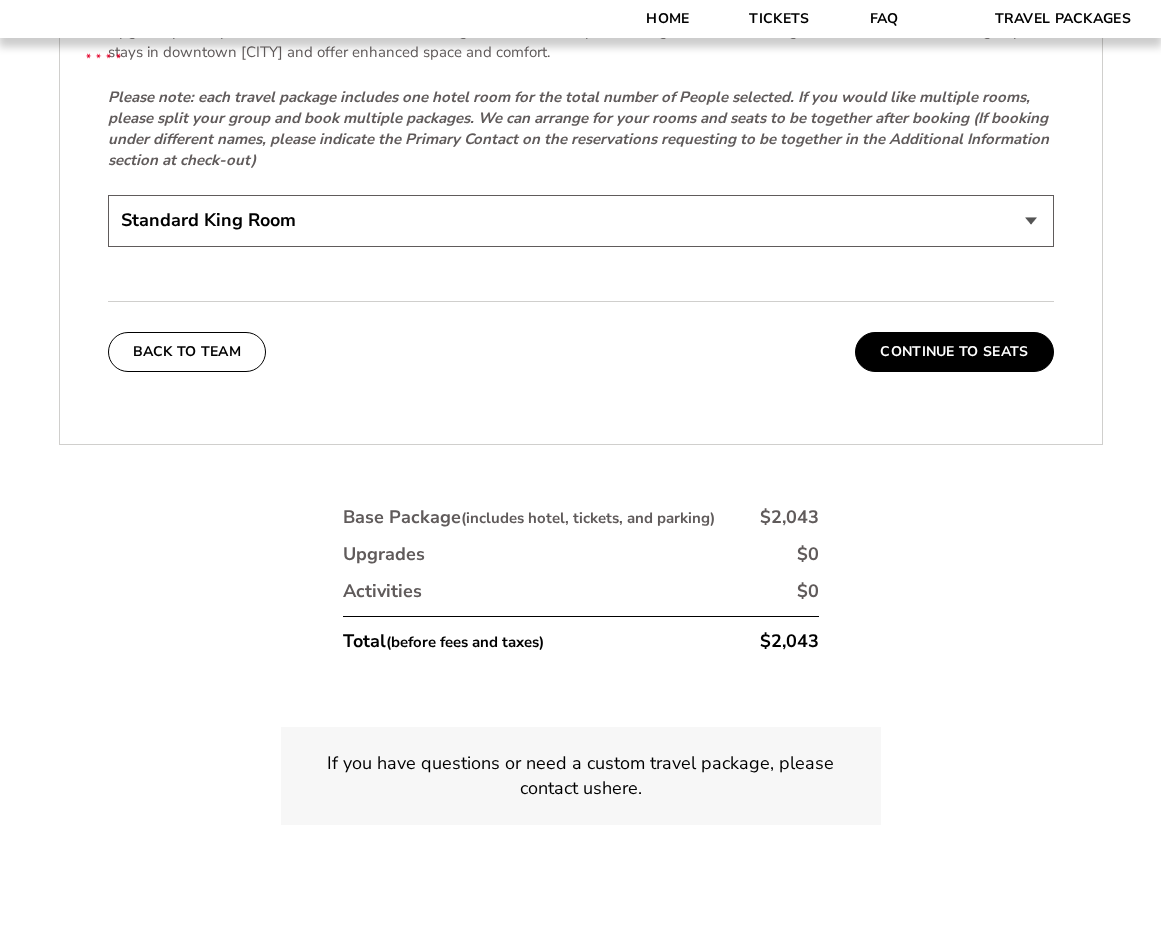 scroll, scrollTop: 4571, scrollLeft: 0, axis: vertical 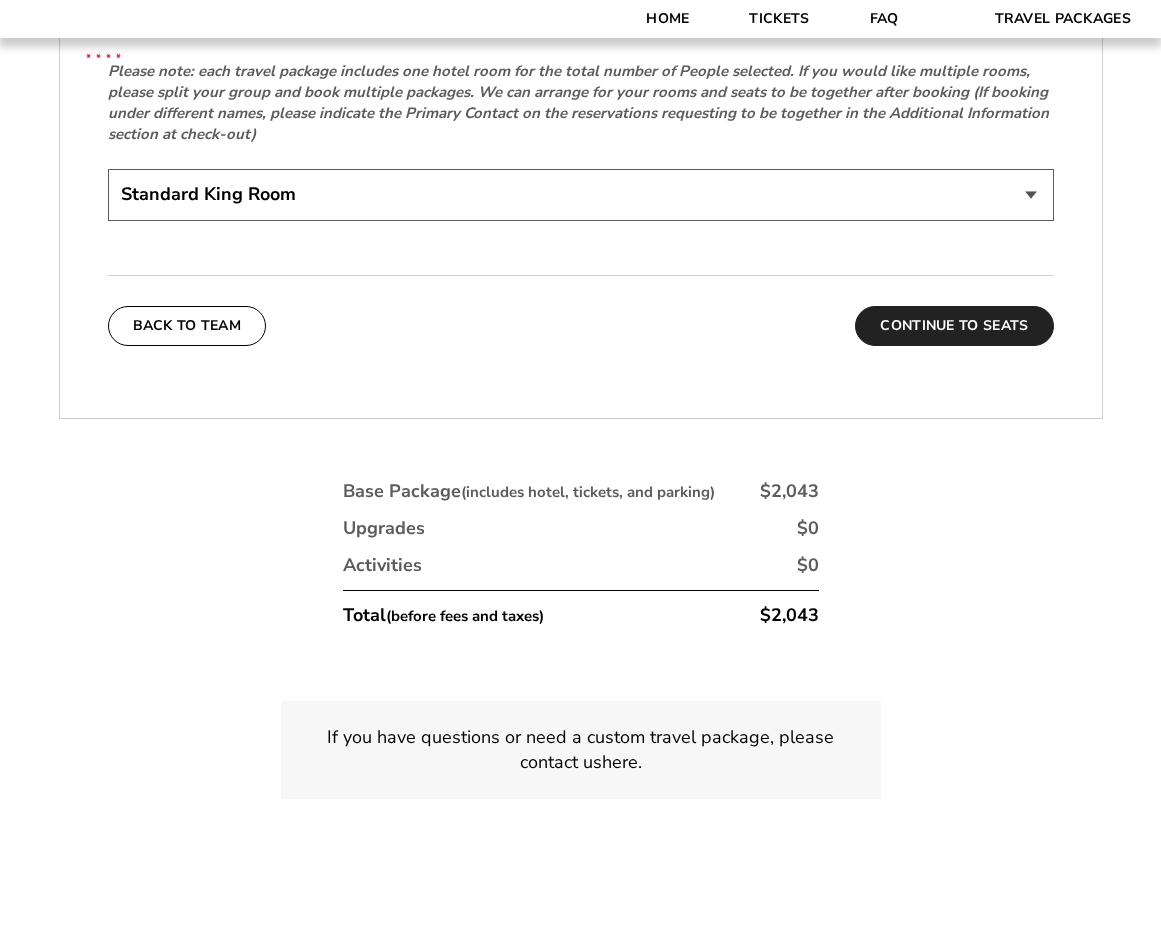 click on "Continue To Seats" at bounding box center [954, 326] 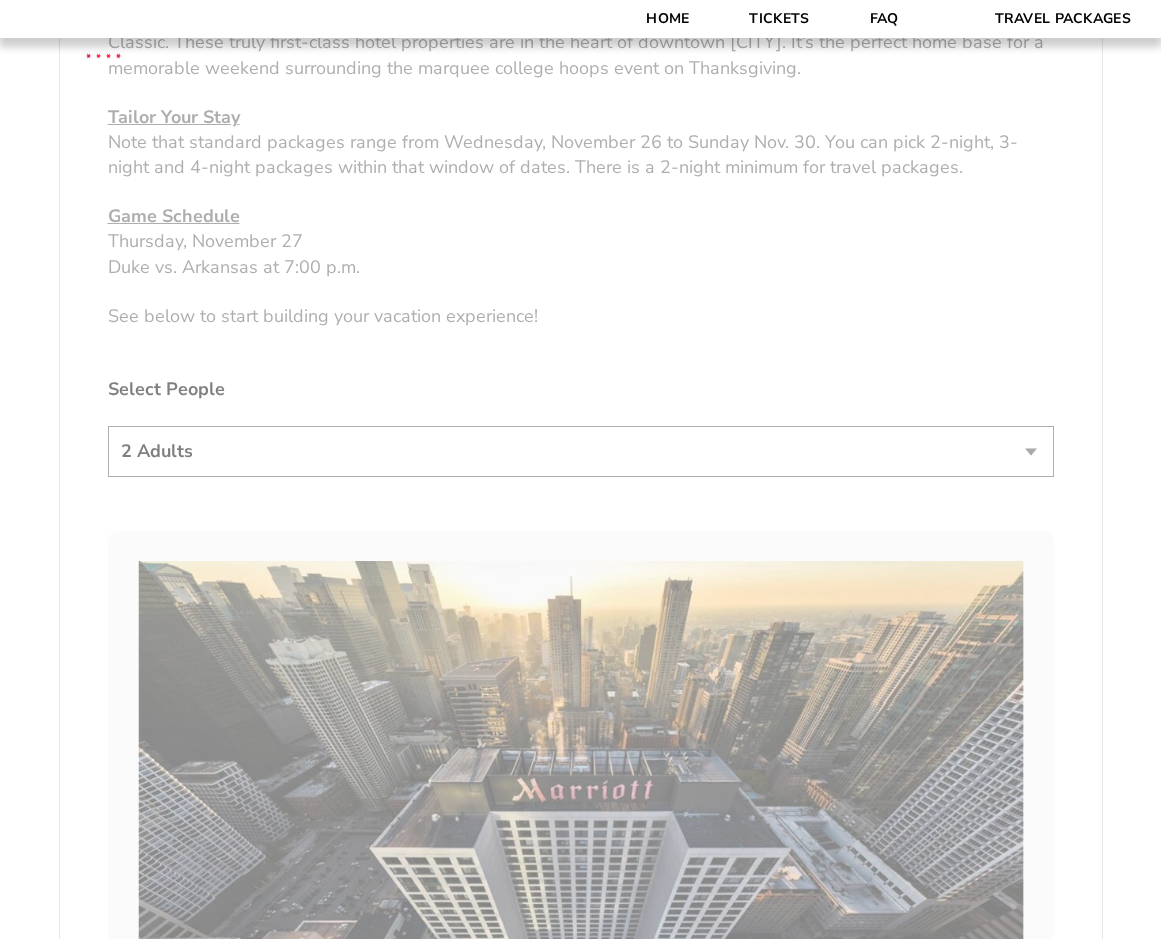 scroll, scrollTop: 444, scrollLeft: 0, axis: vertical 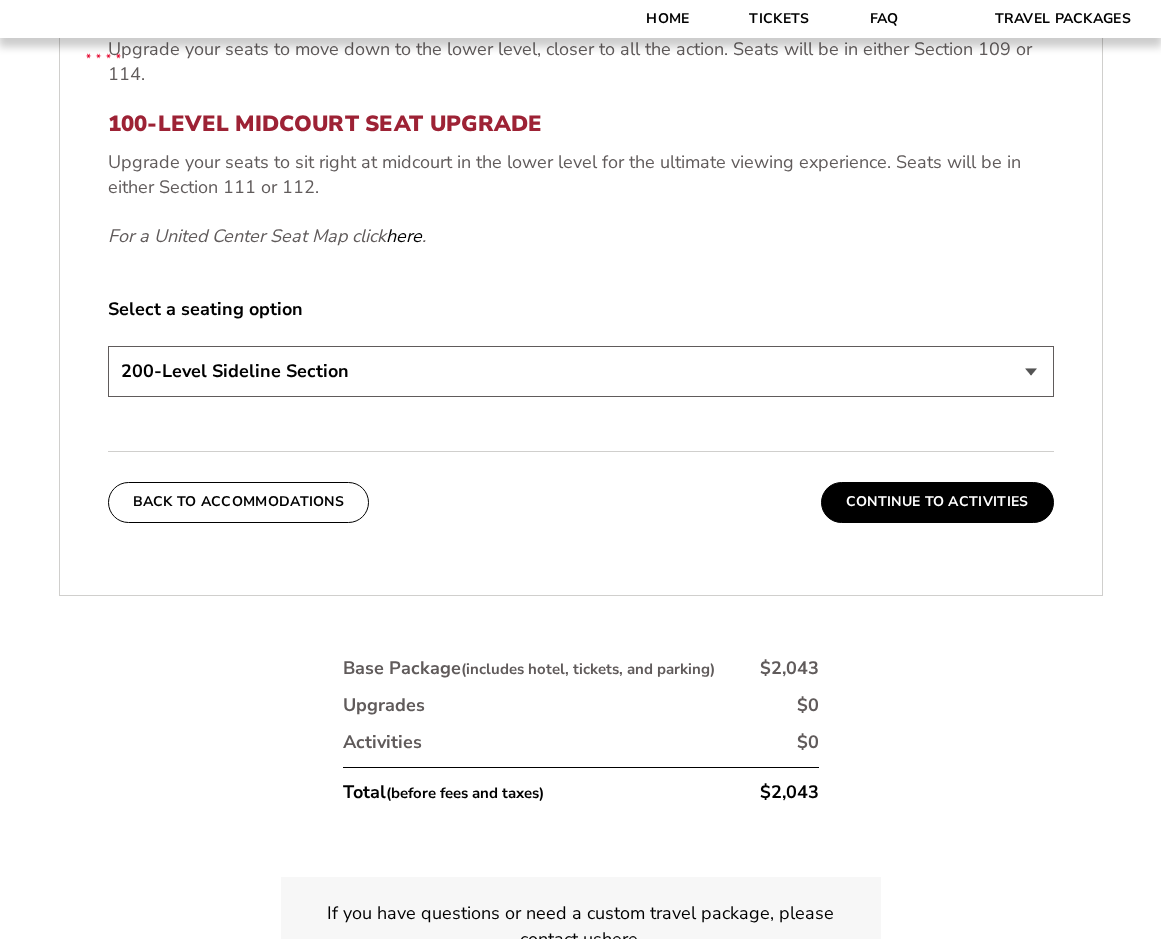 click on "200-Level Sideline Section
100-Level Corner Seat Upgrade (+$80 per person)
100-Level Midcourt Seat Upgrade (+$195 per person)" at bounding box center [581, 371] 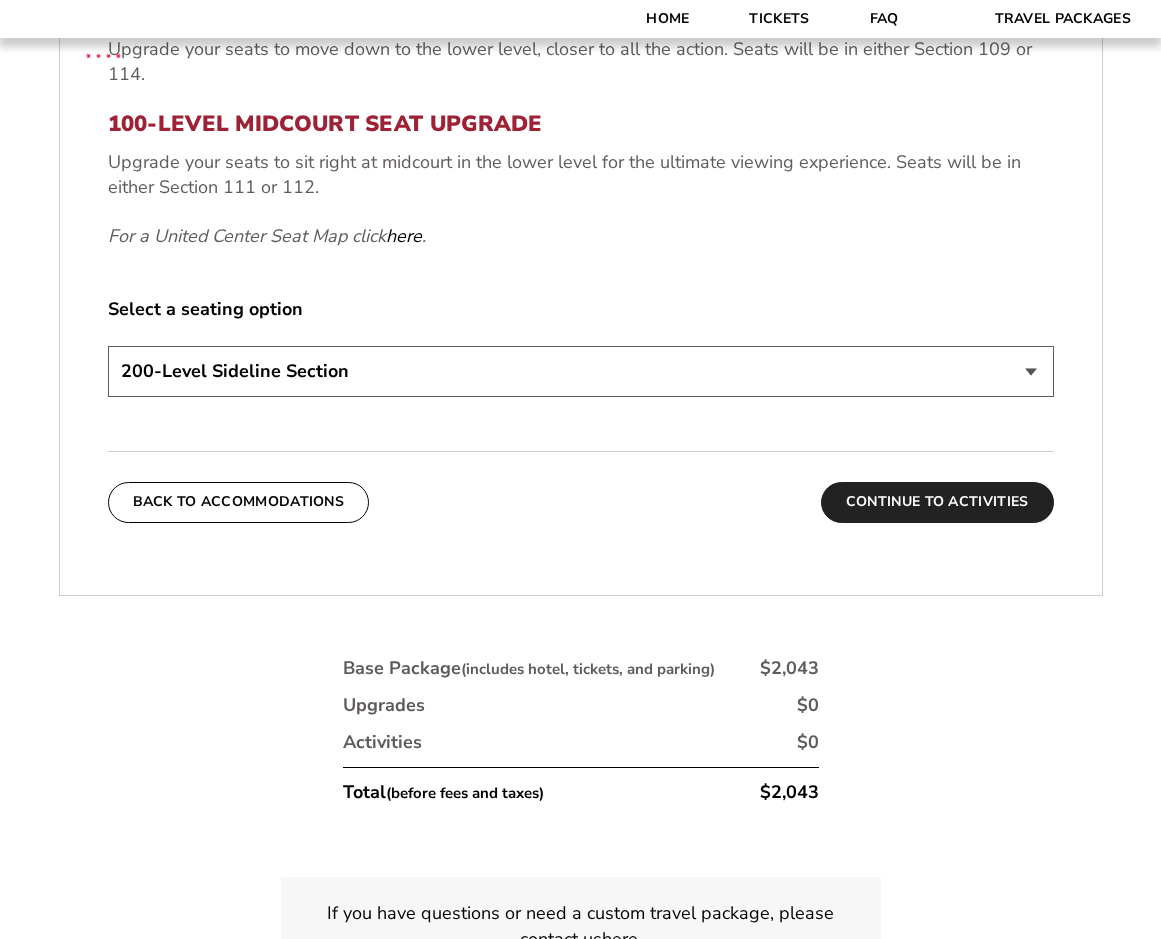 click on "Continue To Activities" at bounding box center [937, 502] 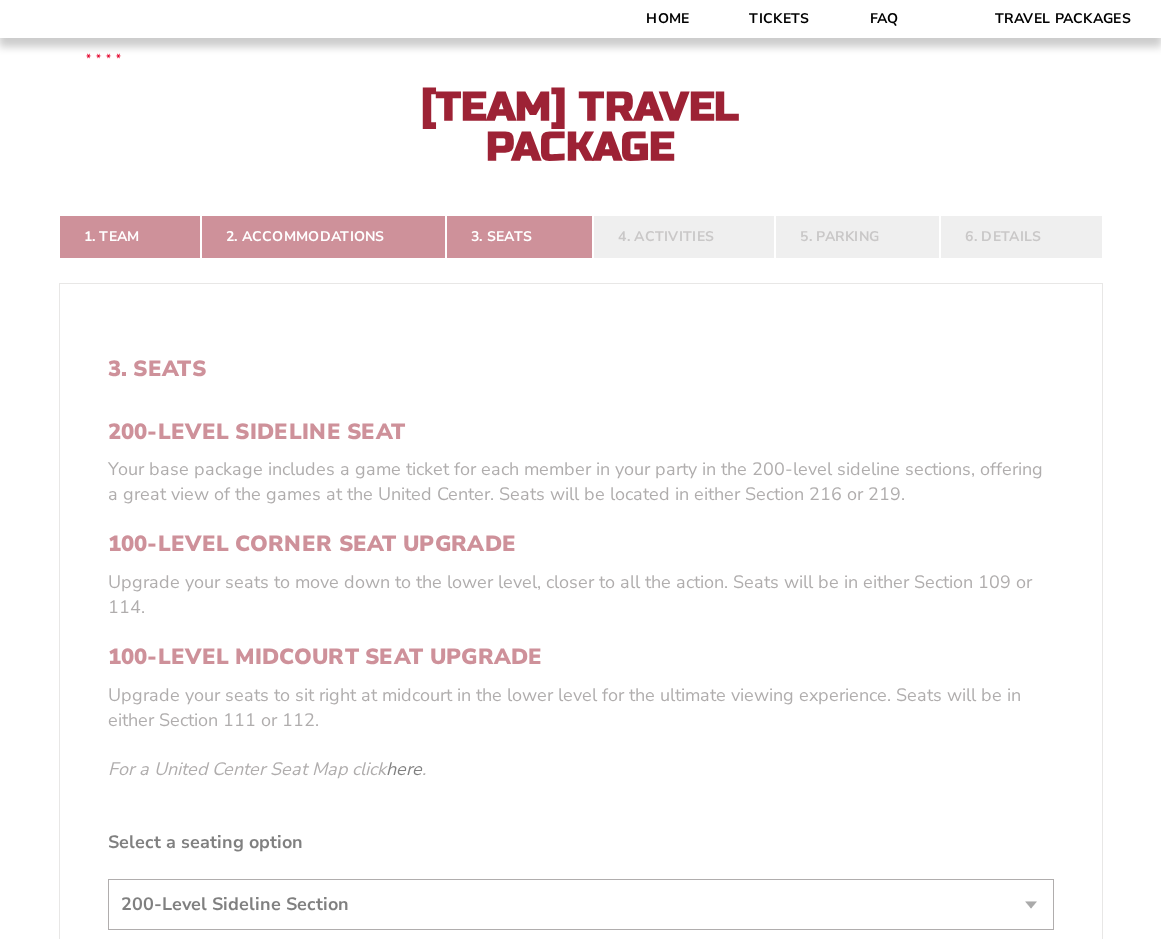 scroll, scrollTop: 444, scrollLeft: 0, axis: vertical 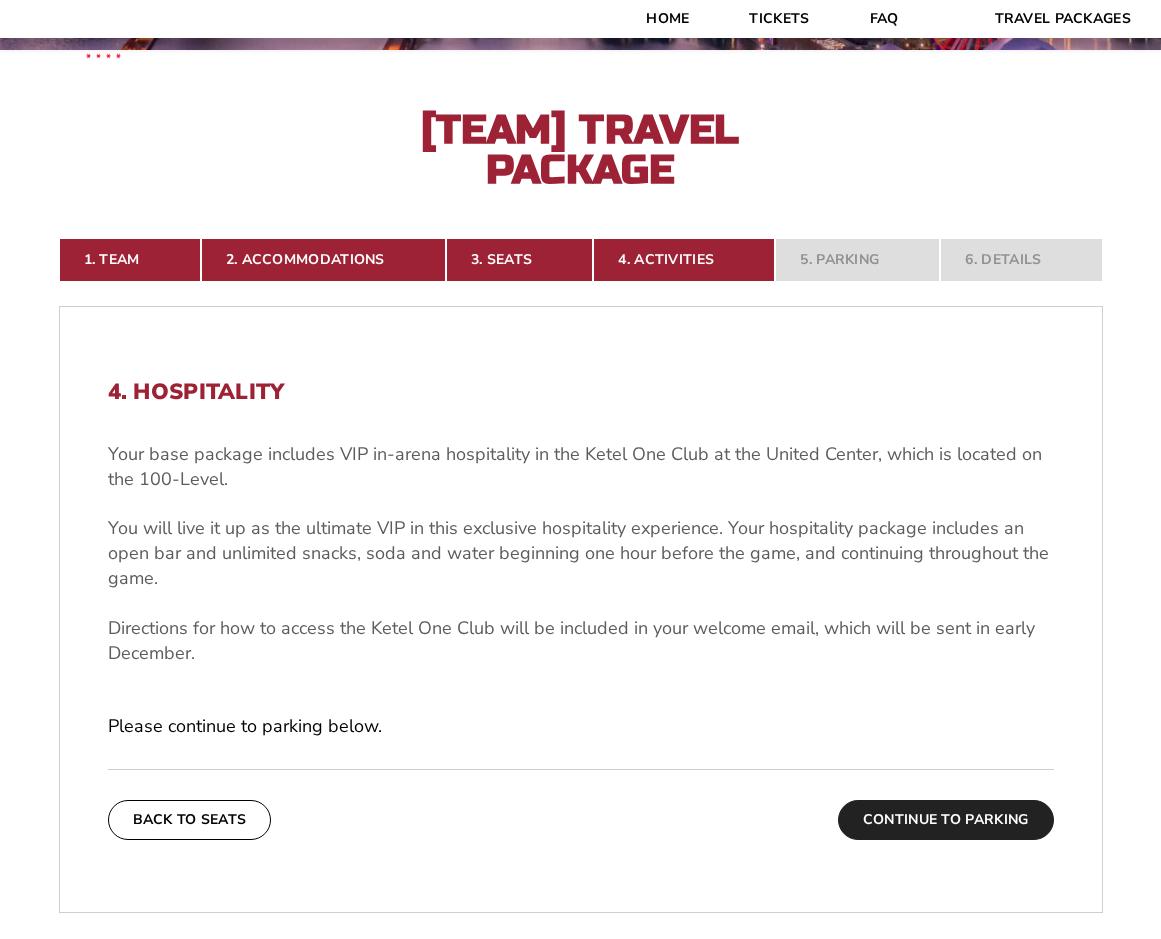 click on "Continue To Parking" at bounding box center (946, 820) 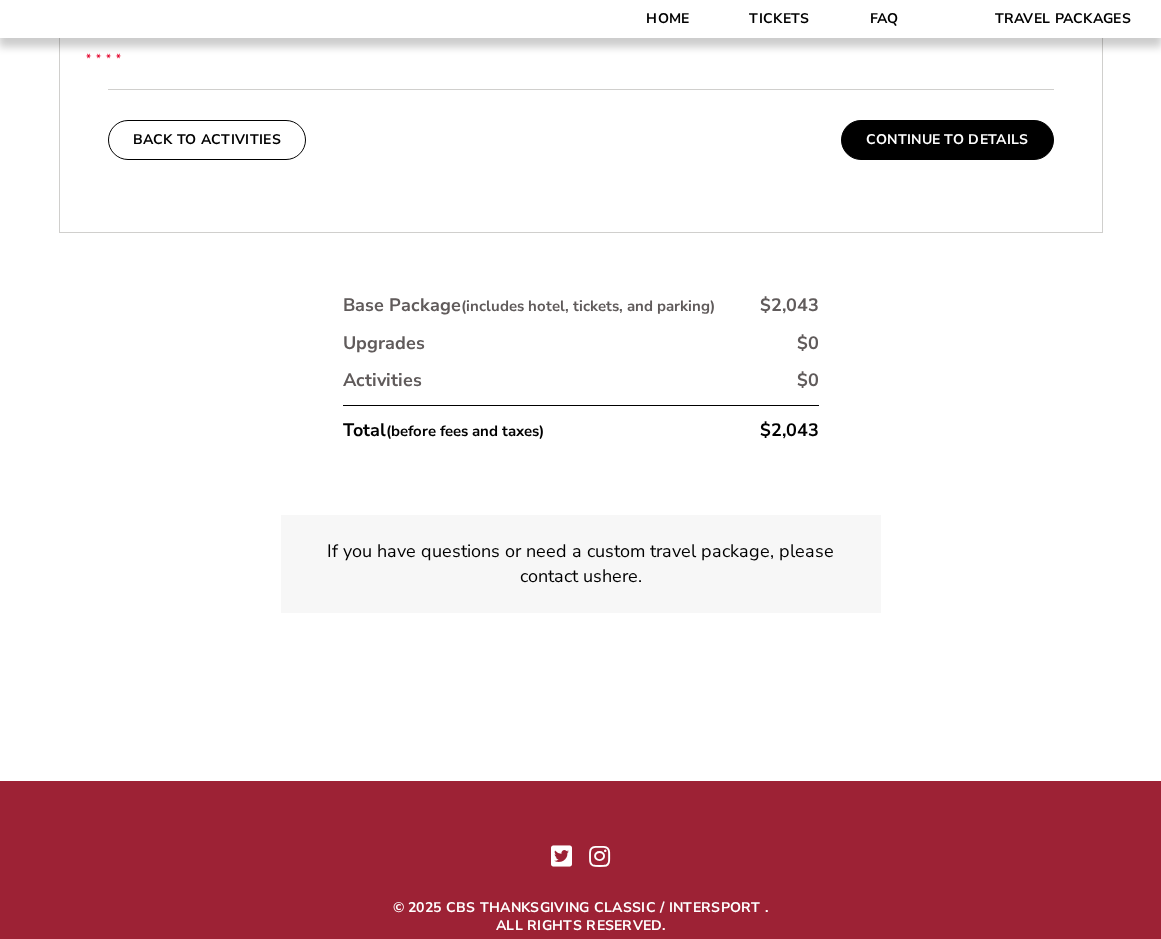 scroll, scrollTop: 444, scrollLeft: 0, axis: vertical 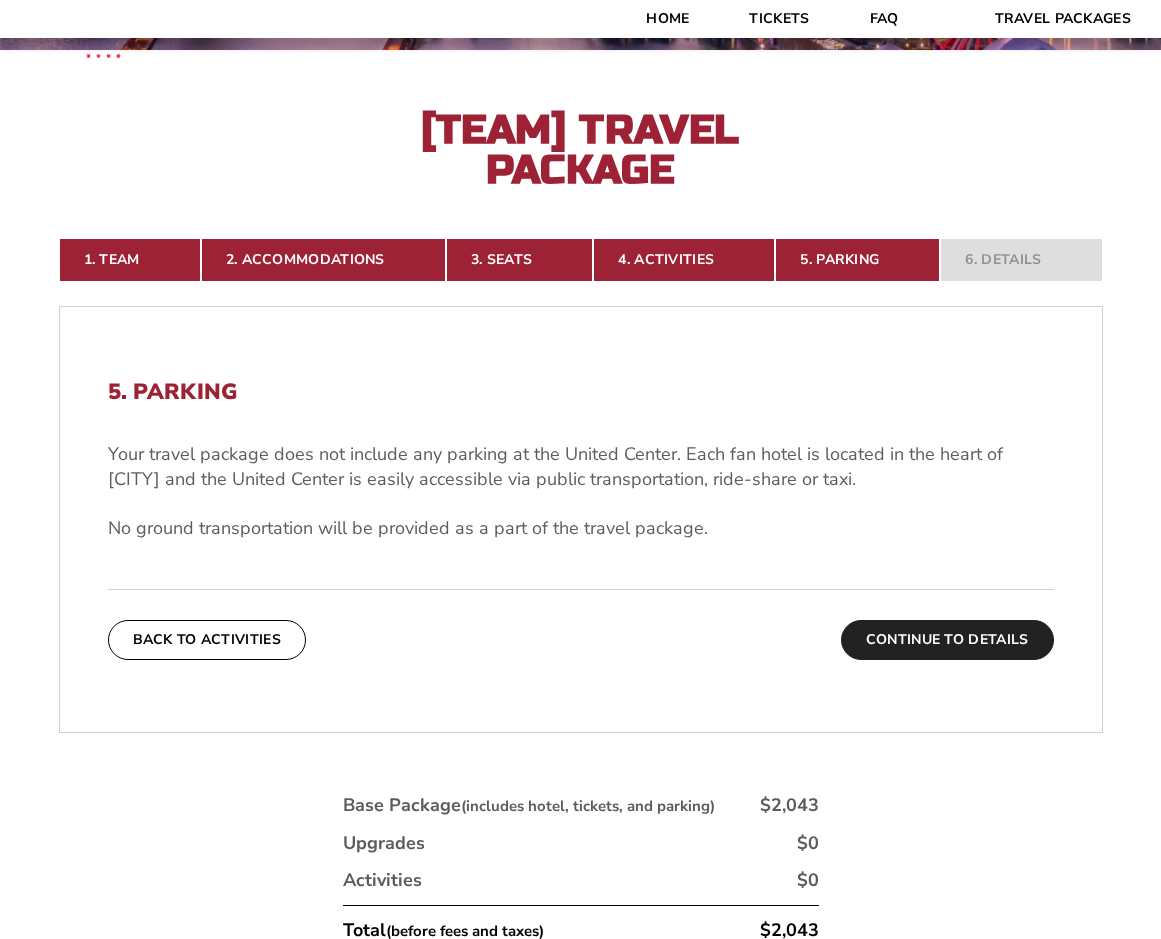 click on "Continue To Details" at bounding box center [947, 640] 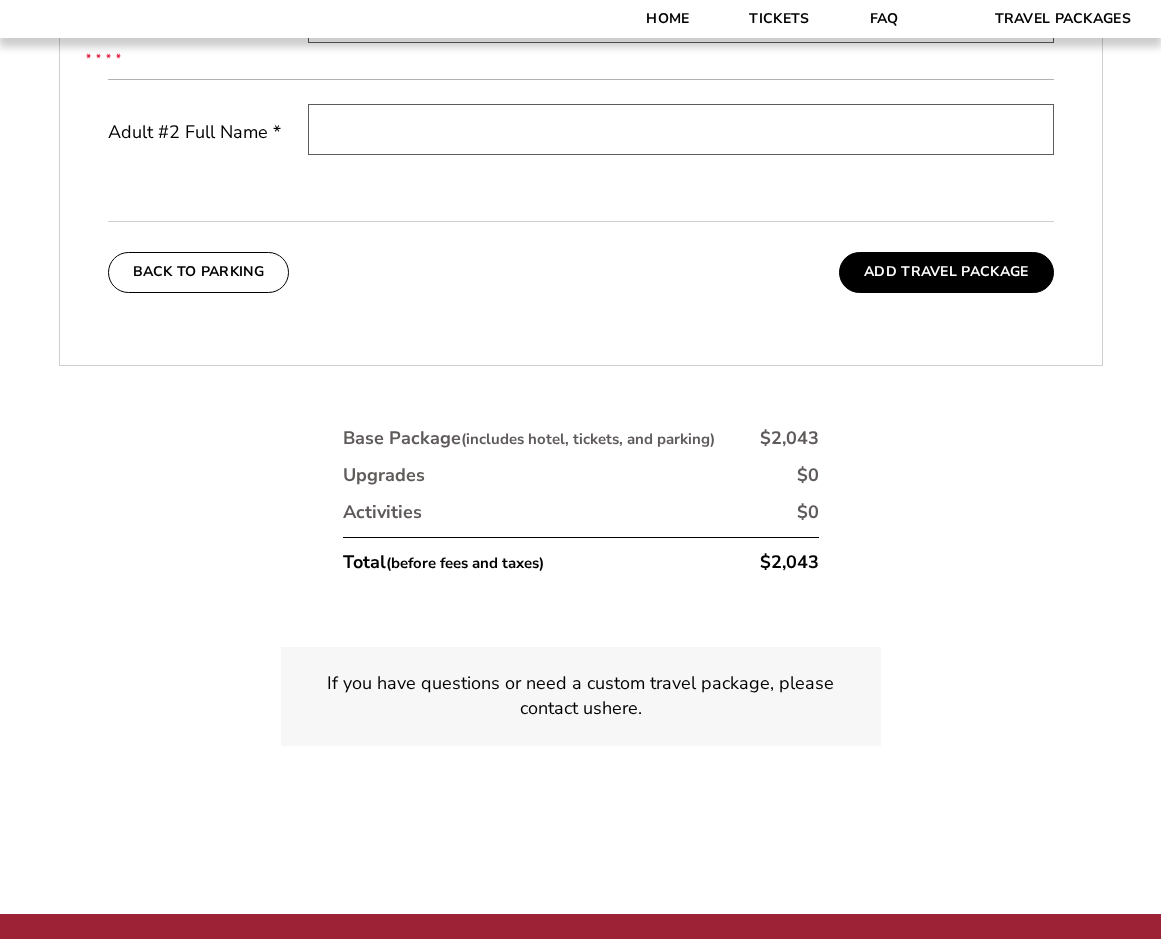 scroll, scrollTop: 500, scrollLeft: 0, axis: vertical 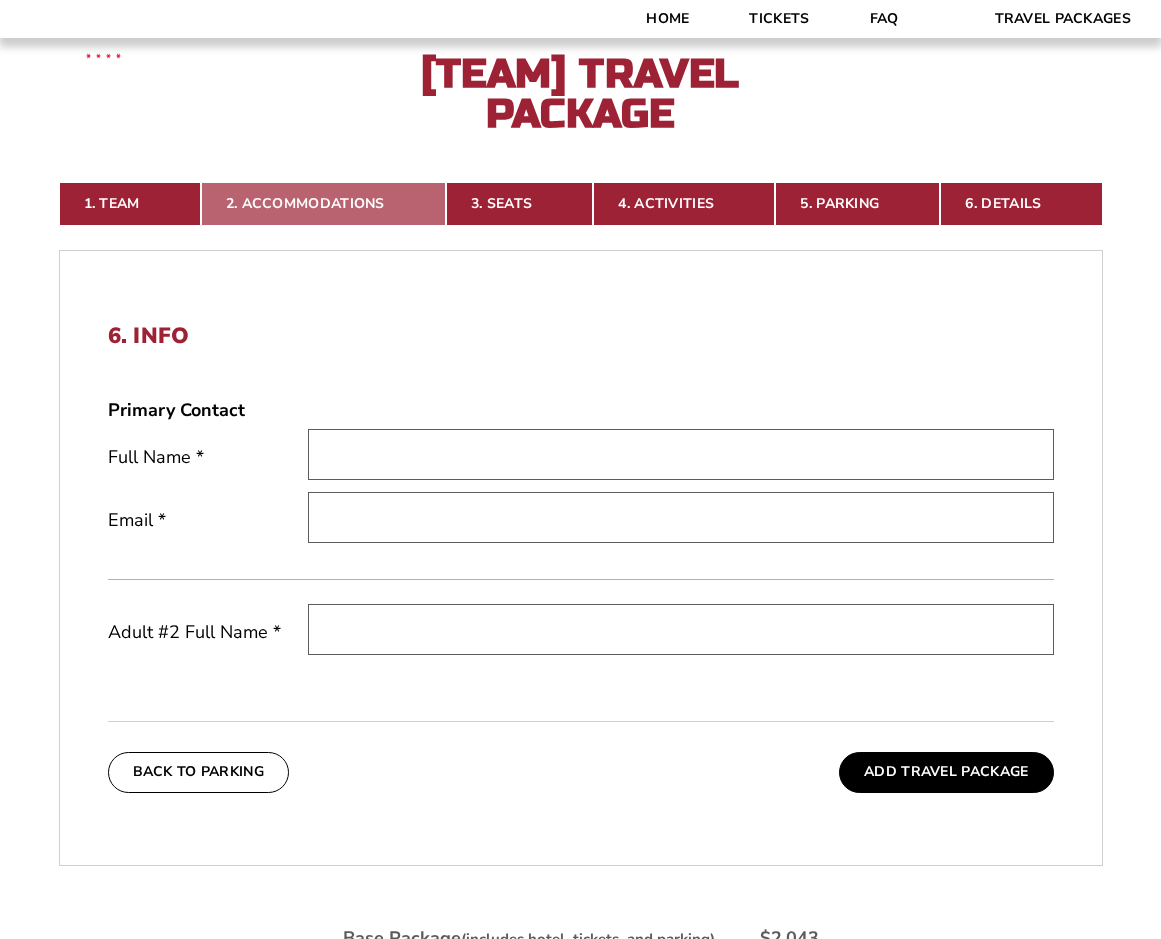 click on "2. Accommodations" at bounding box center [323, 204] 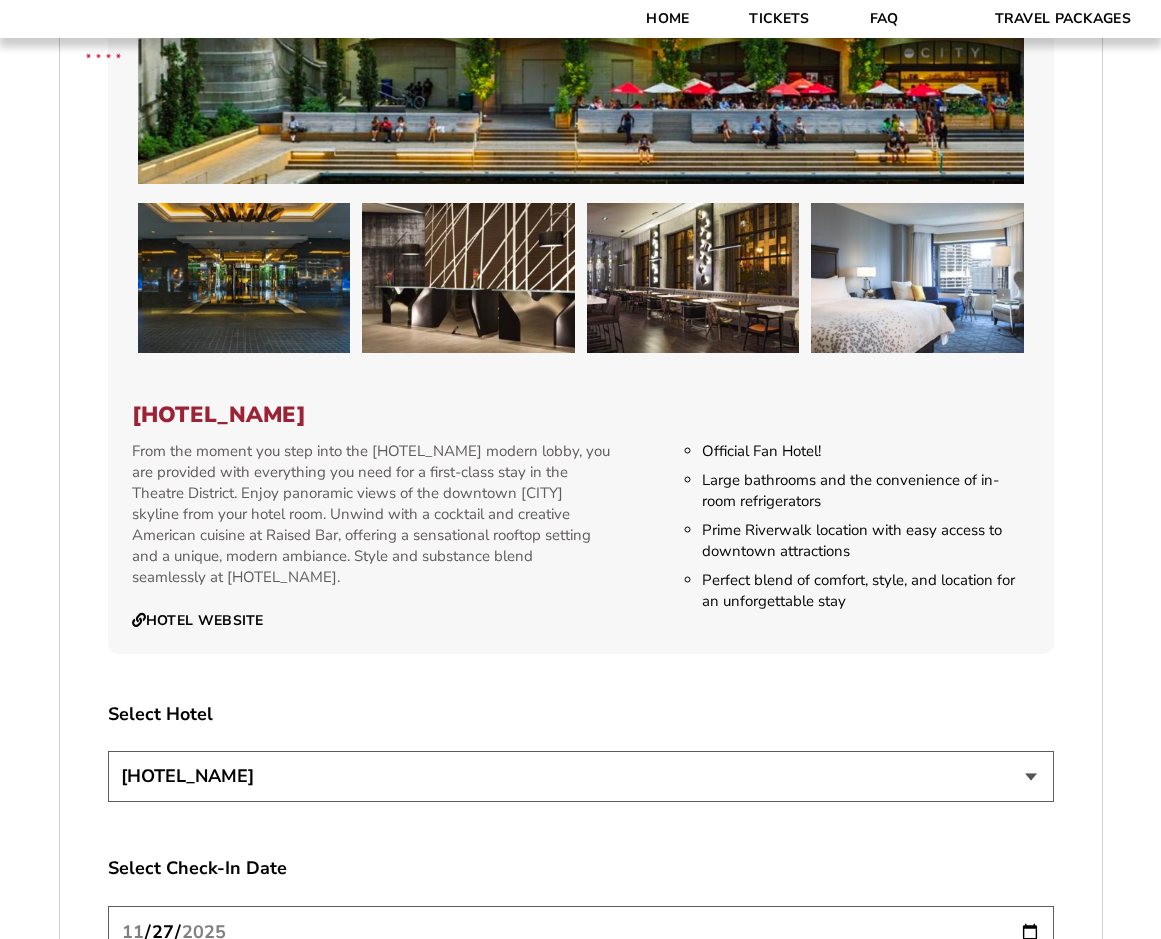scroll, scrollTop: 3444, scrollLeft: 0, axis: vertical 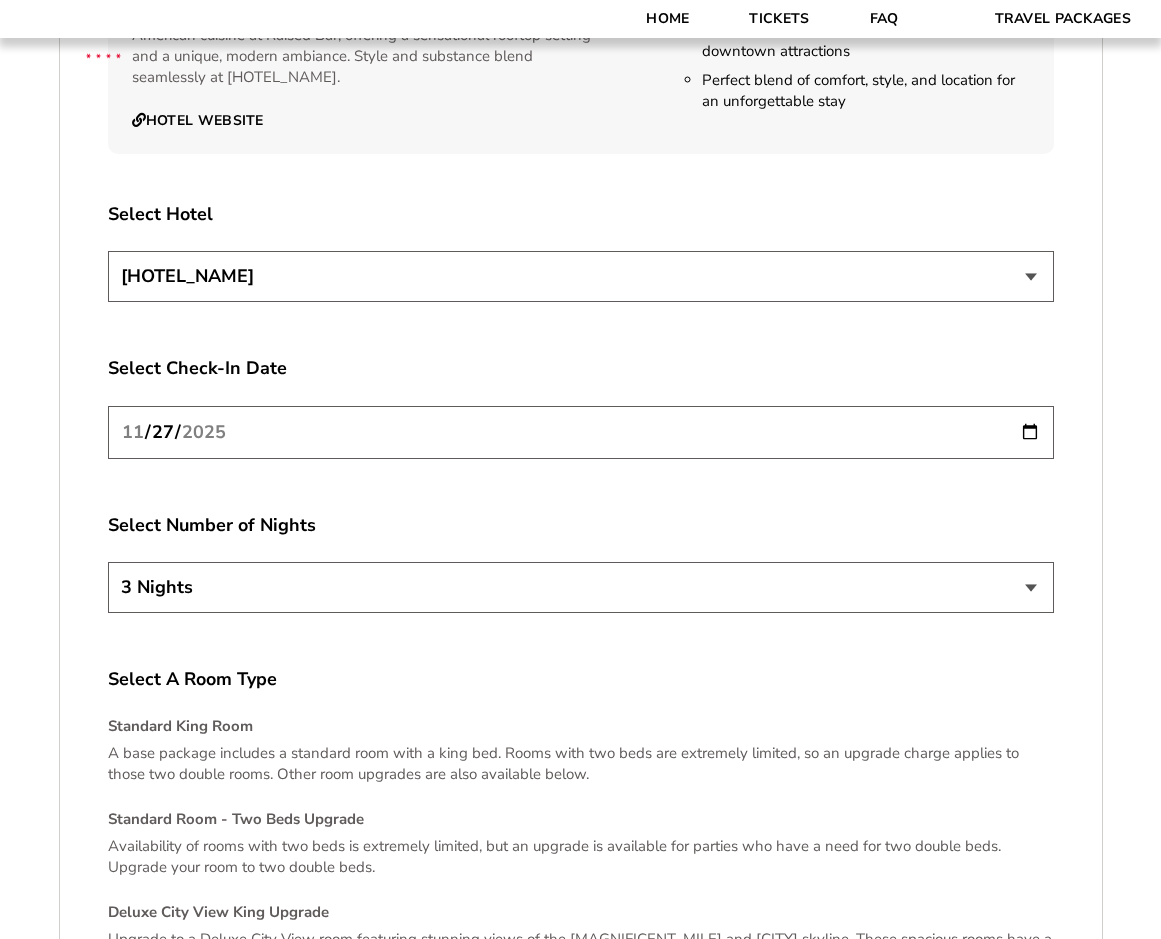 click on "2 Nights
3 Nights
4 Nights" at bounding box center [581, 587] 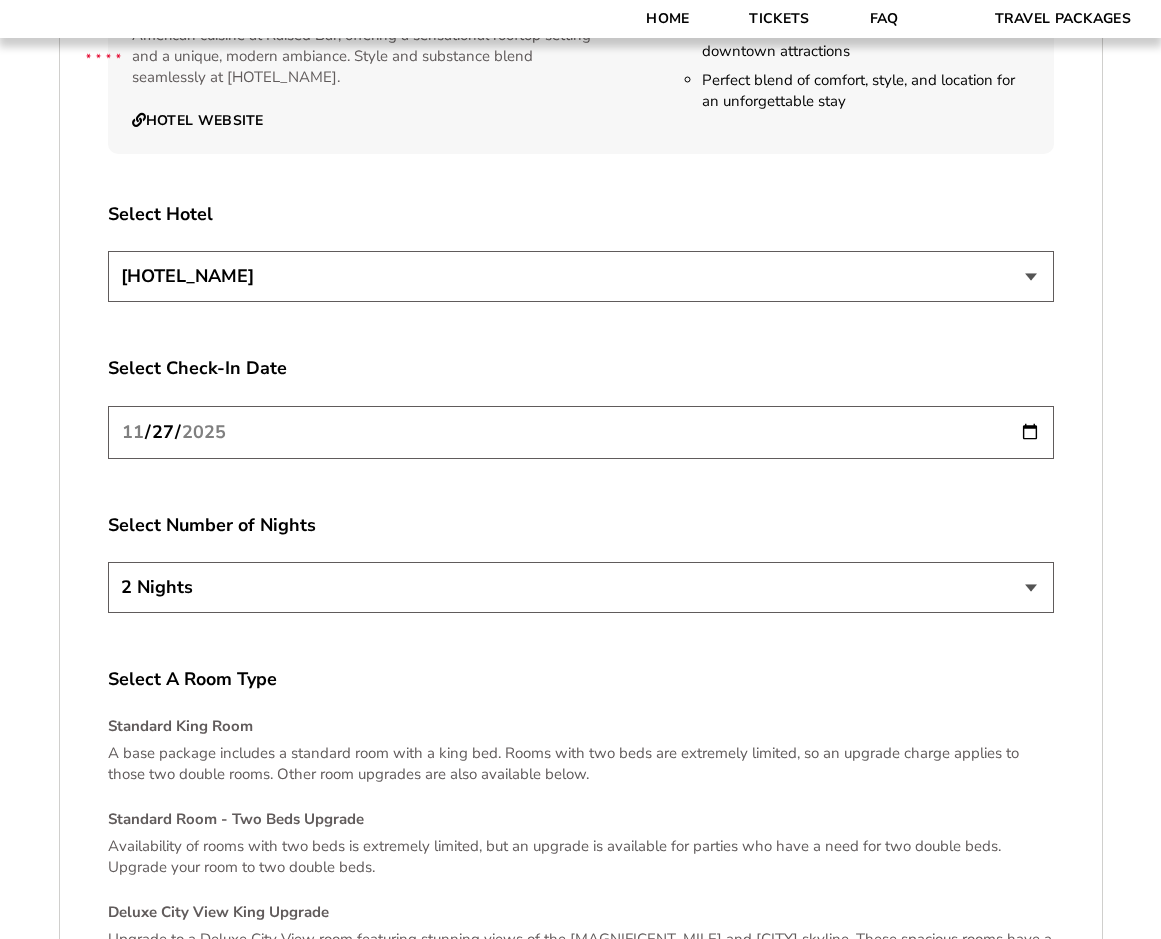 click on "2 Nights
3 Nights
4 Nights" at bounding box center (581, 587) 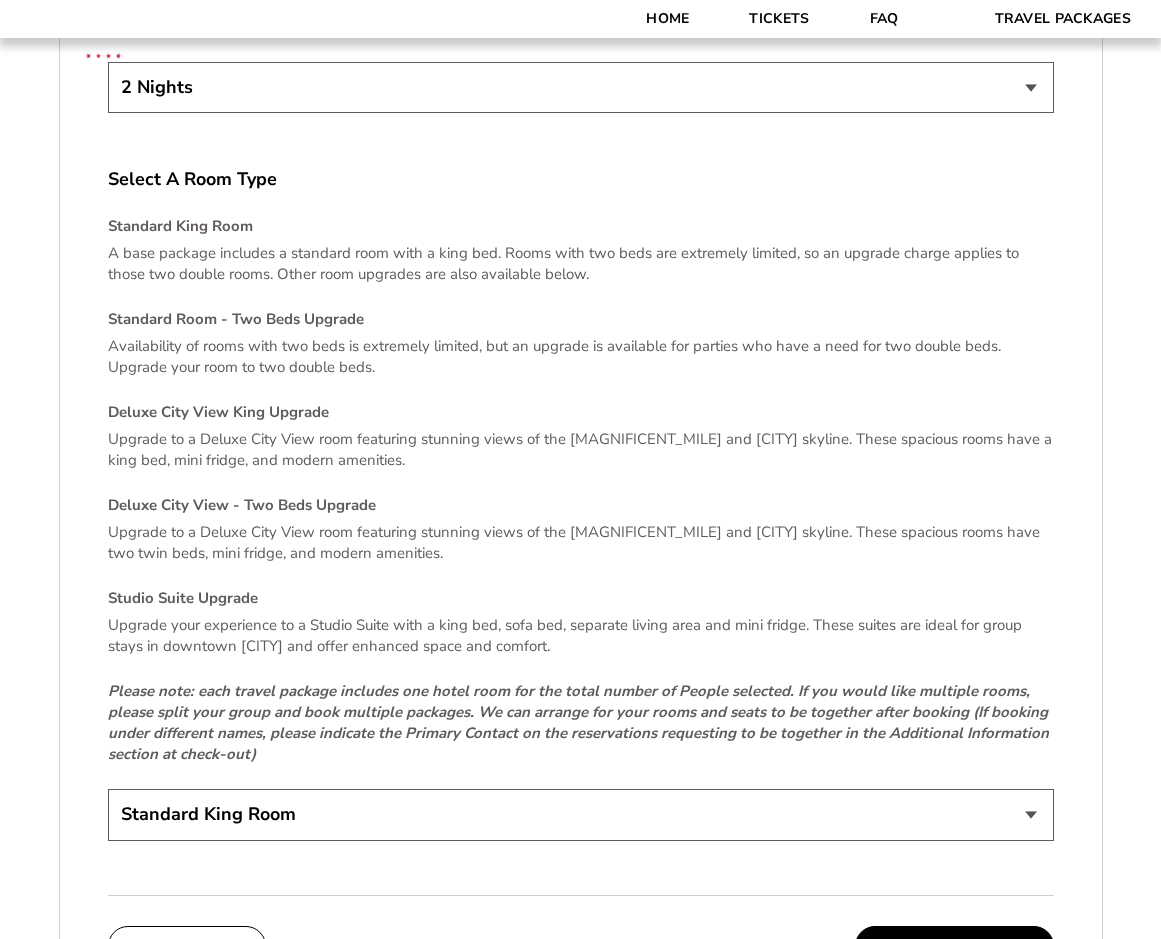 scroll, scrollTop: 4444, scrollLeft: 0, axis: vertical 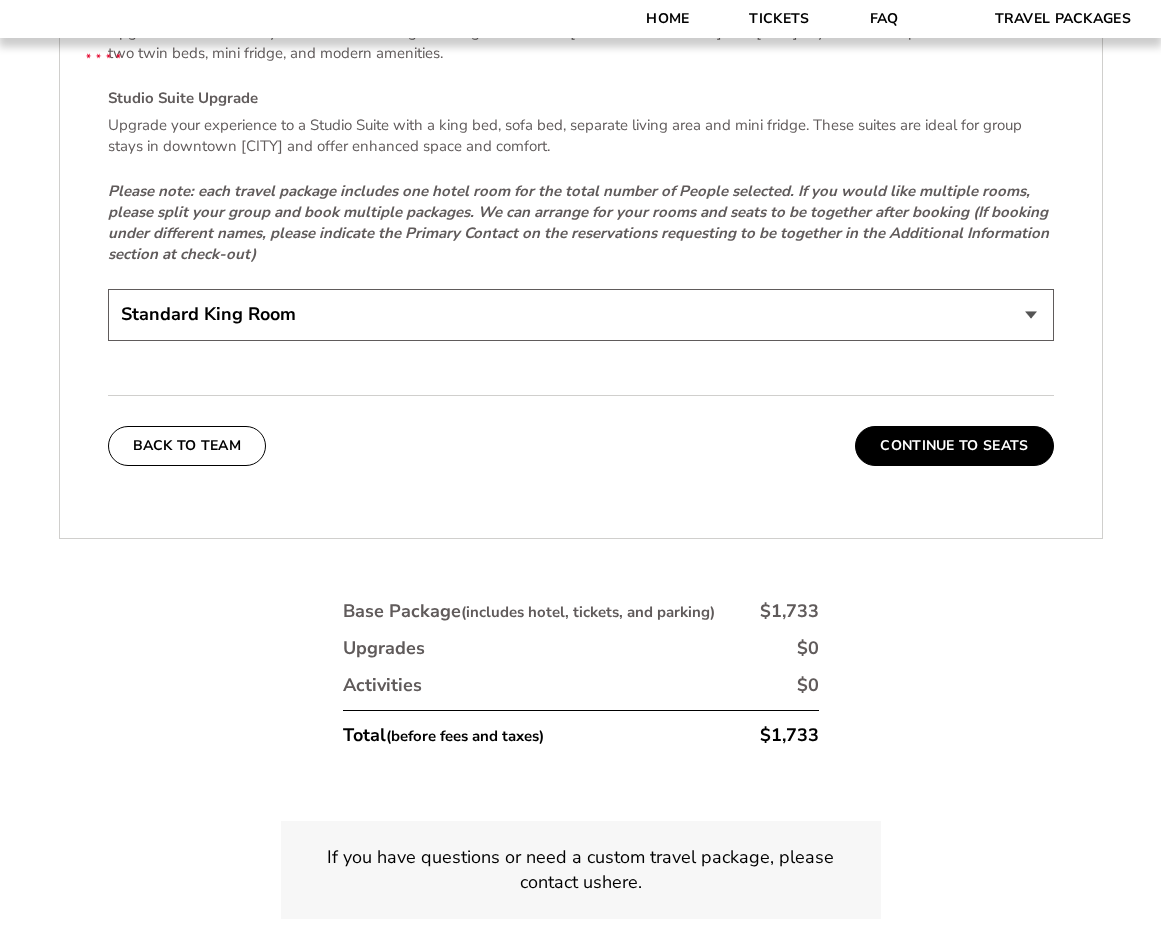 click on "Standard King Room  Standard Room - Two Beds Upgrade (+$30 per night) Deluxe City View King Upgrade (+$50 per night) Deluxe City View - Two Beds Upgrade (+$80 per night) Studio Suite Upgrade (+$185 per night)" at bounding box center (581, 314) 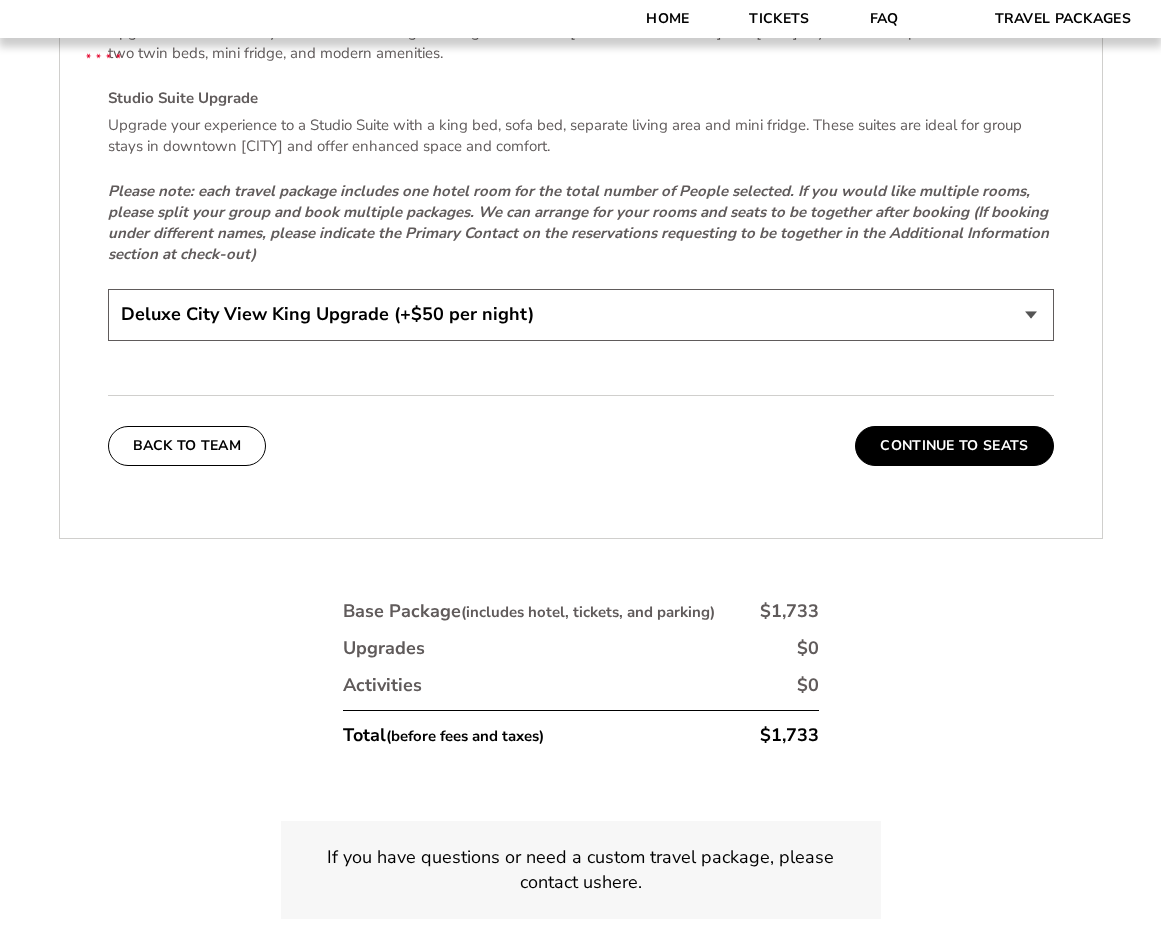 click on "Standard King Room  Standard Room - Two Beds Upgrade (+$30 per night) Deluxe City View King Upgrade (+$50 per night) Deluxe City View - Two Beds Upgrade (+$80 per night) Studio Suite Upgrade (+$185 per night)" at bounding box center [581, 314] 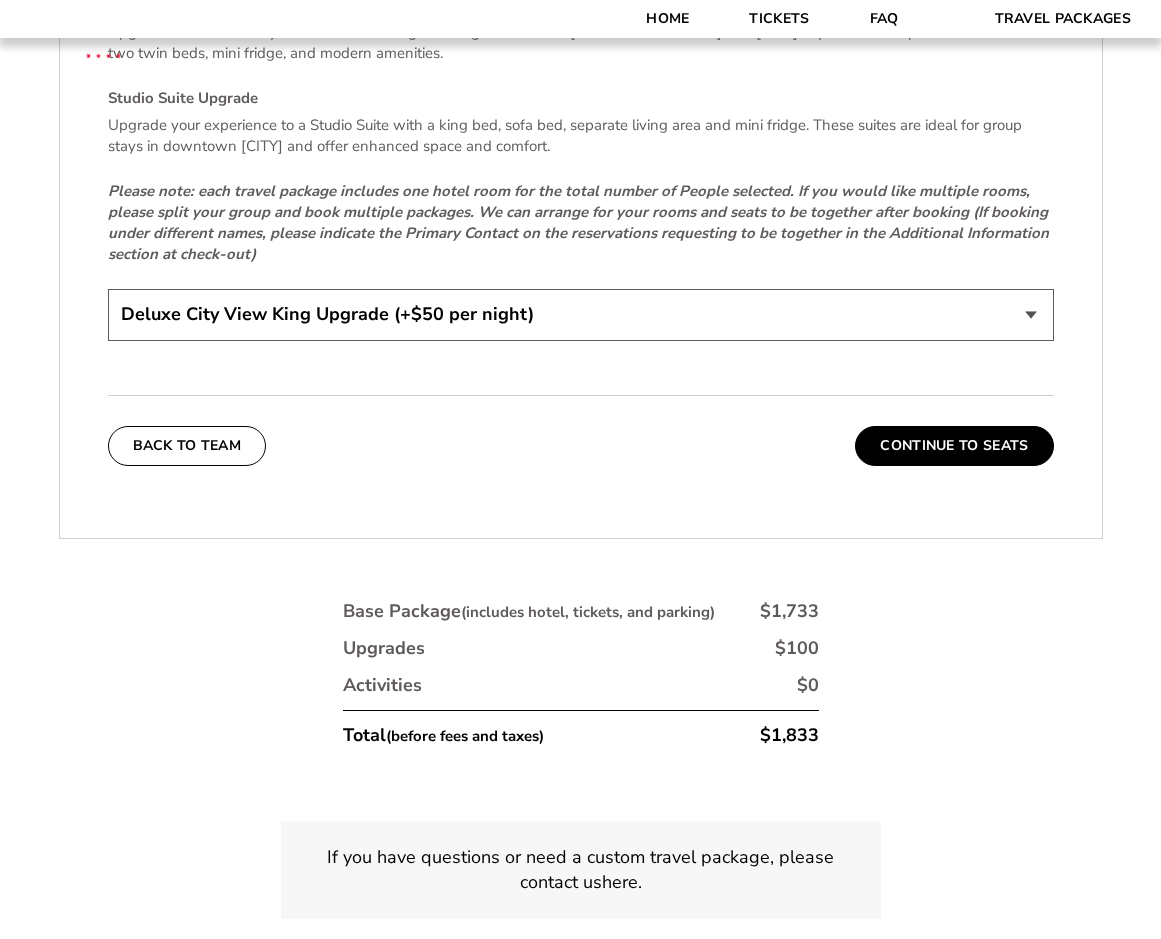 click on "Standard King Room  Standard Room - Two Beds Upgrade (+$30 per night) Deluxe City View King Upgrade (+$50 per night) Deluxe City View - Two Beds Upgrade (+$80 per night) Studio Suite Upgrade (+$185 per night)" at bounding box center (581, 314) 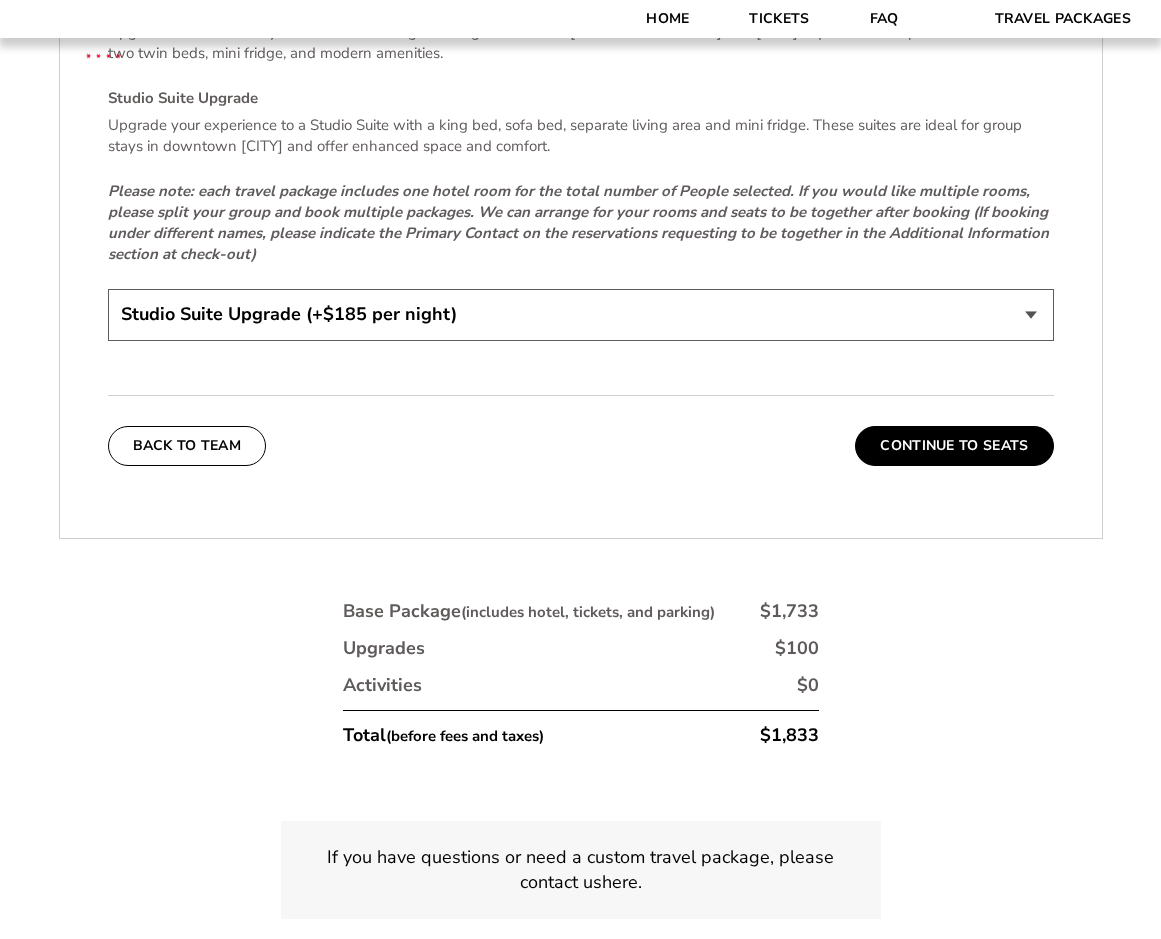 click on "Standard King Room  Standard Room - Two Beds Upgrade (+$30 per night) Deluxe City View King Upgrade (+$50 per night) Deluxe City View - Two Beds Upgrade (+$80 per night) Studio Suite Upgrade (+$185 per night)" at bounding box center (581, 314) 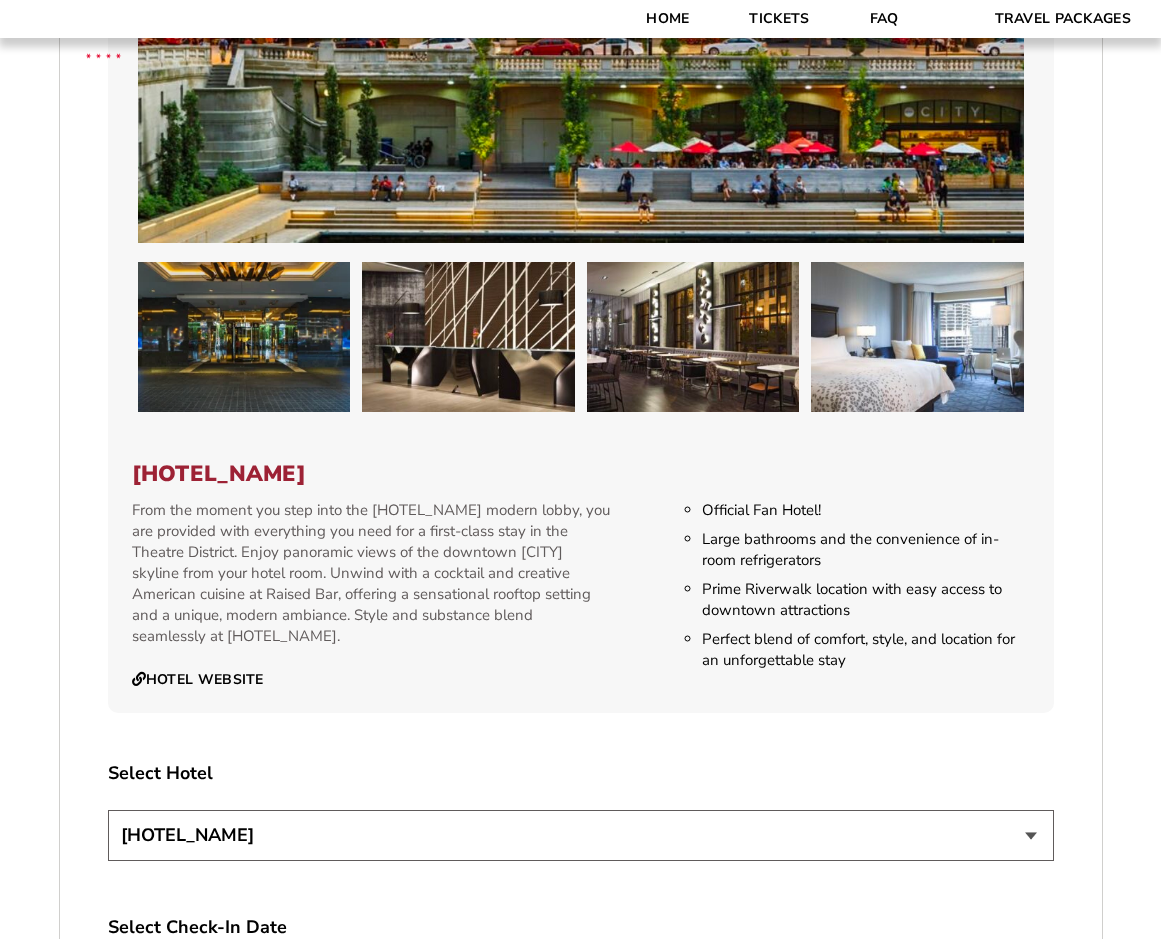 scroll, scrollTop: 3385, scrollLeft: 0, axis: vertical 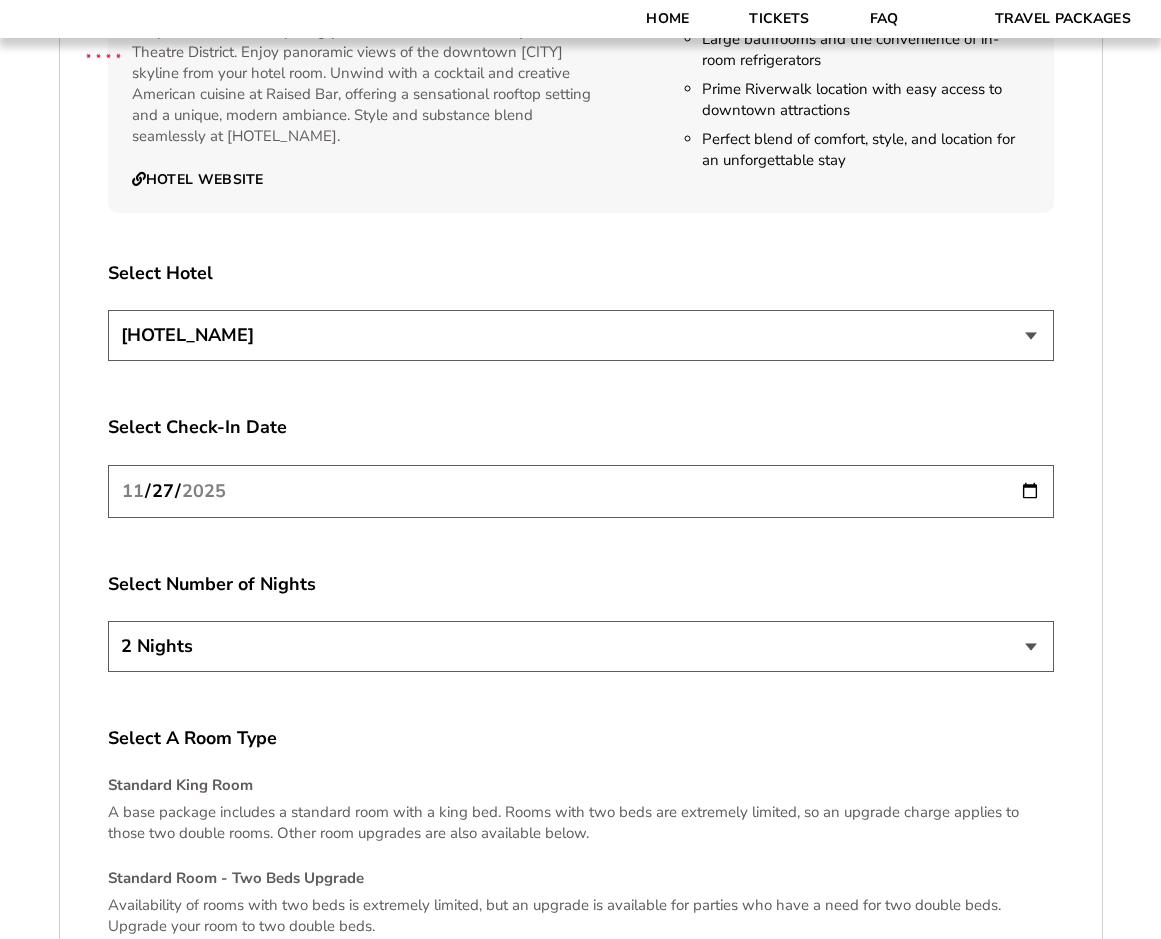 click on "[HOTEL_NAME] [HOTEL_NAME]" at bounding box center (581, 335) 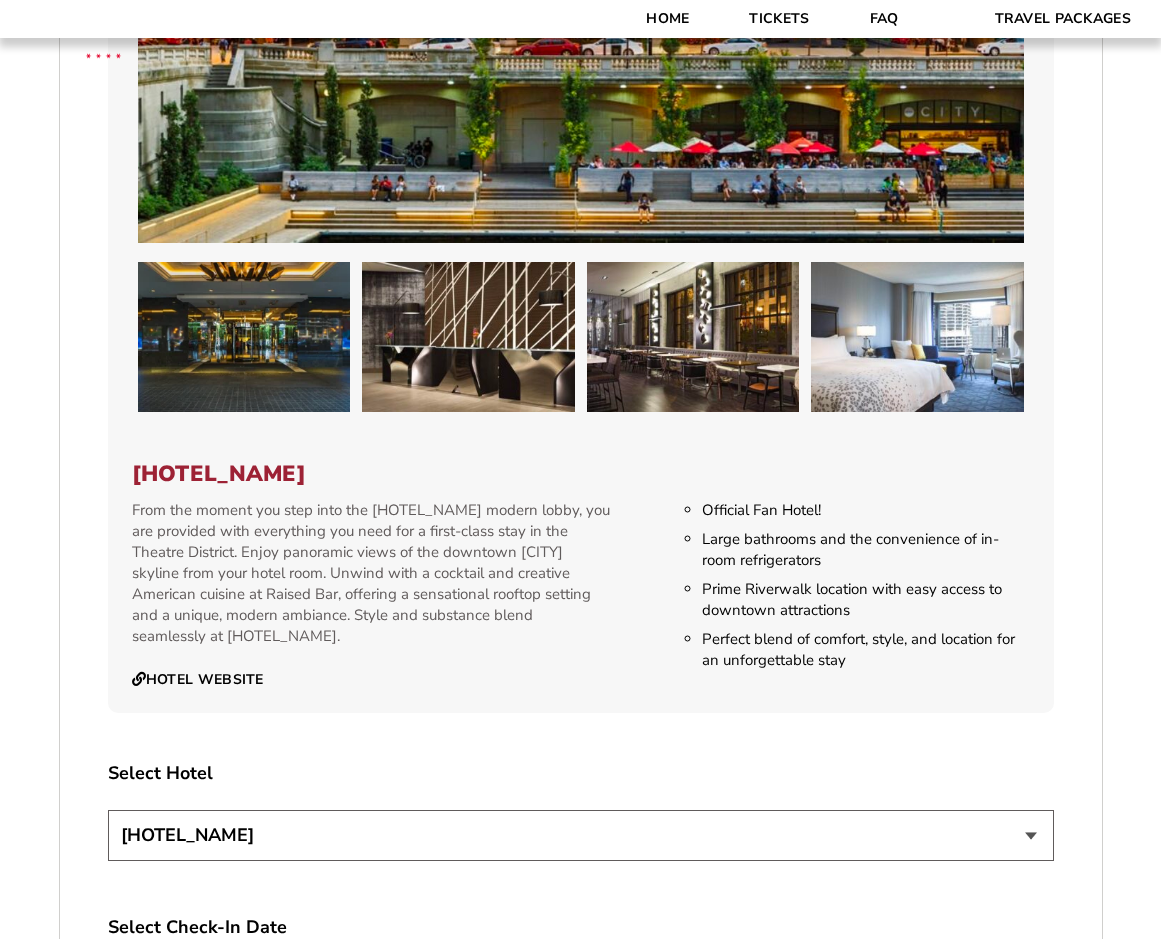 scroll, scrollTop: 3385, scrollLeft: 0, axis: vertical 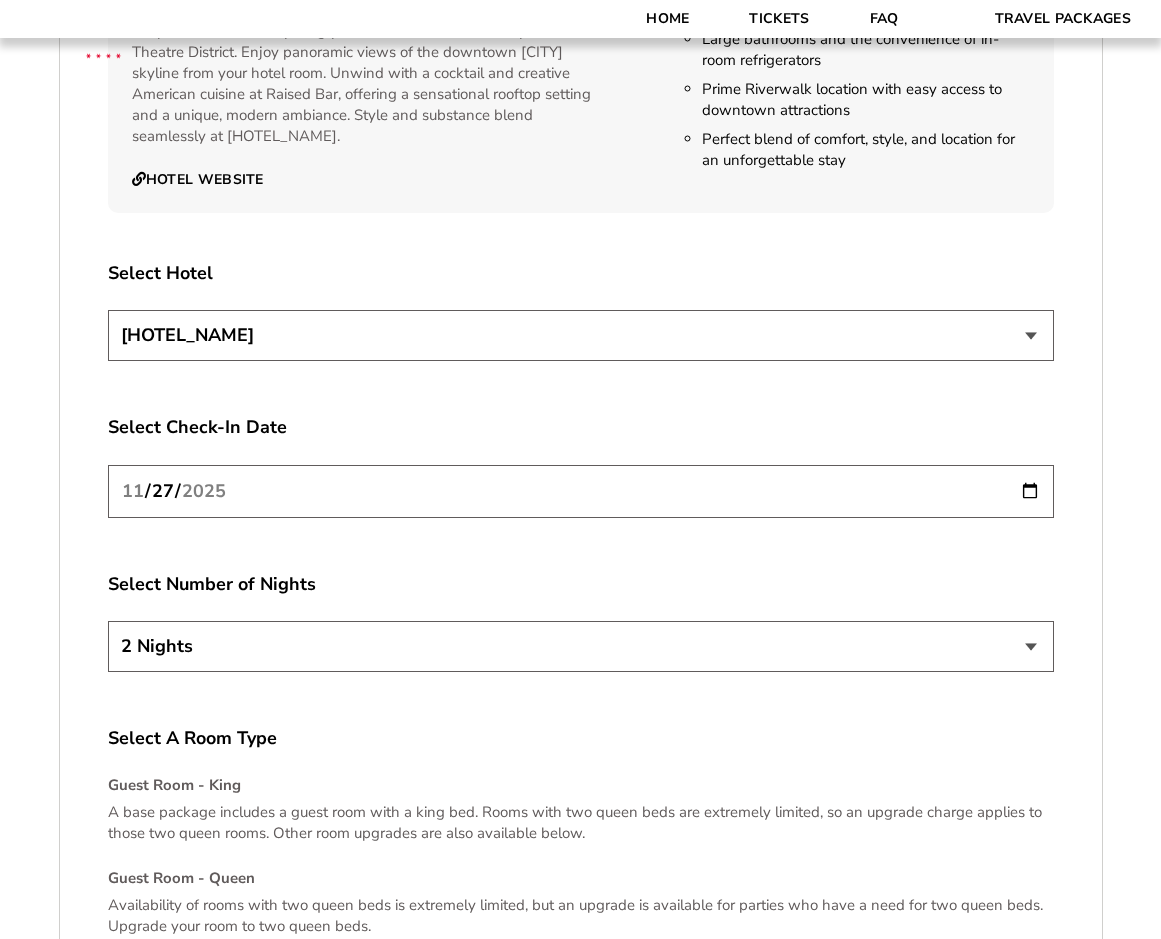 click on "2 Nights
3 Nights
4 Nights" at bounding box center (581, 646) 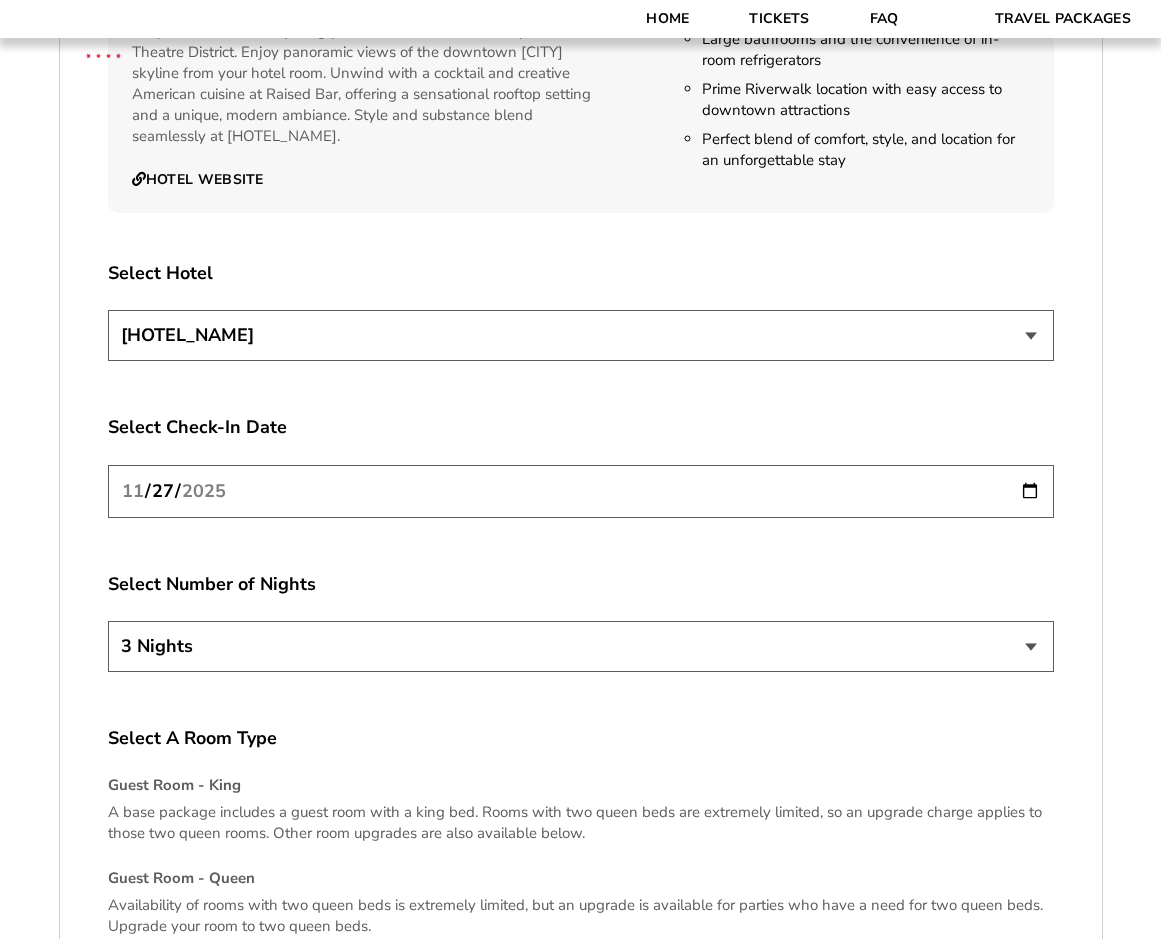 click on "2 Nights
3 Nights
4 Nights" at bounding box center (581, 646) 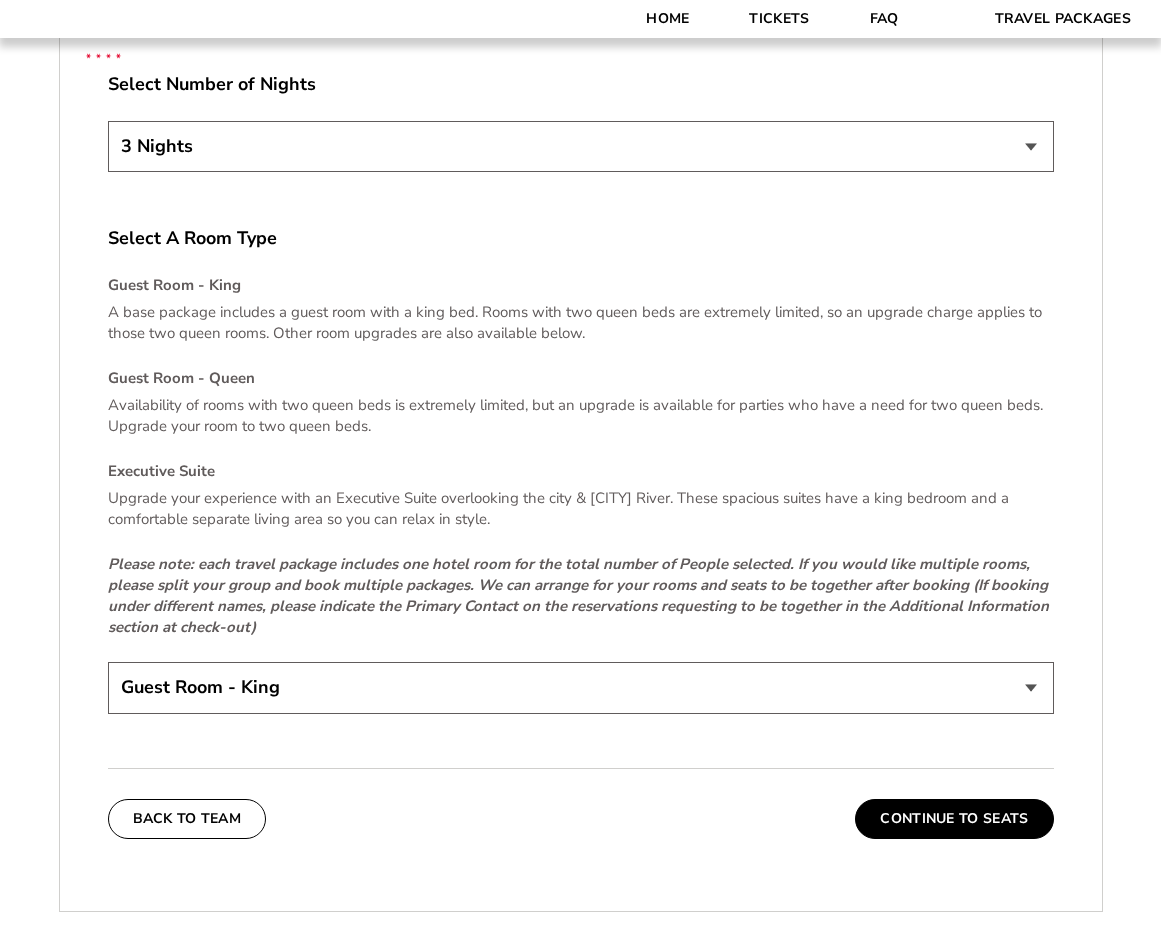 scroll, scrollTop: 4385, scrollLeft: 0, axis: vertical 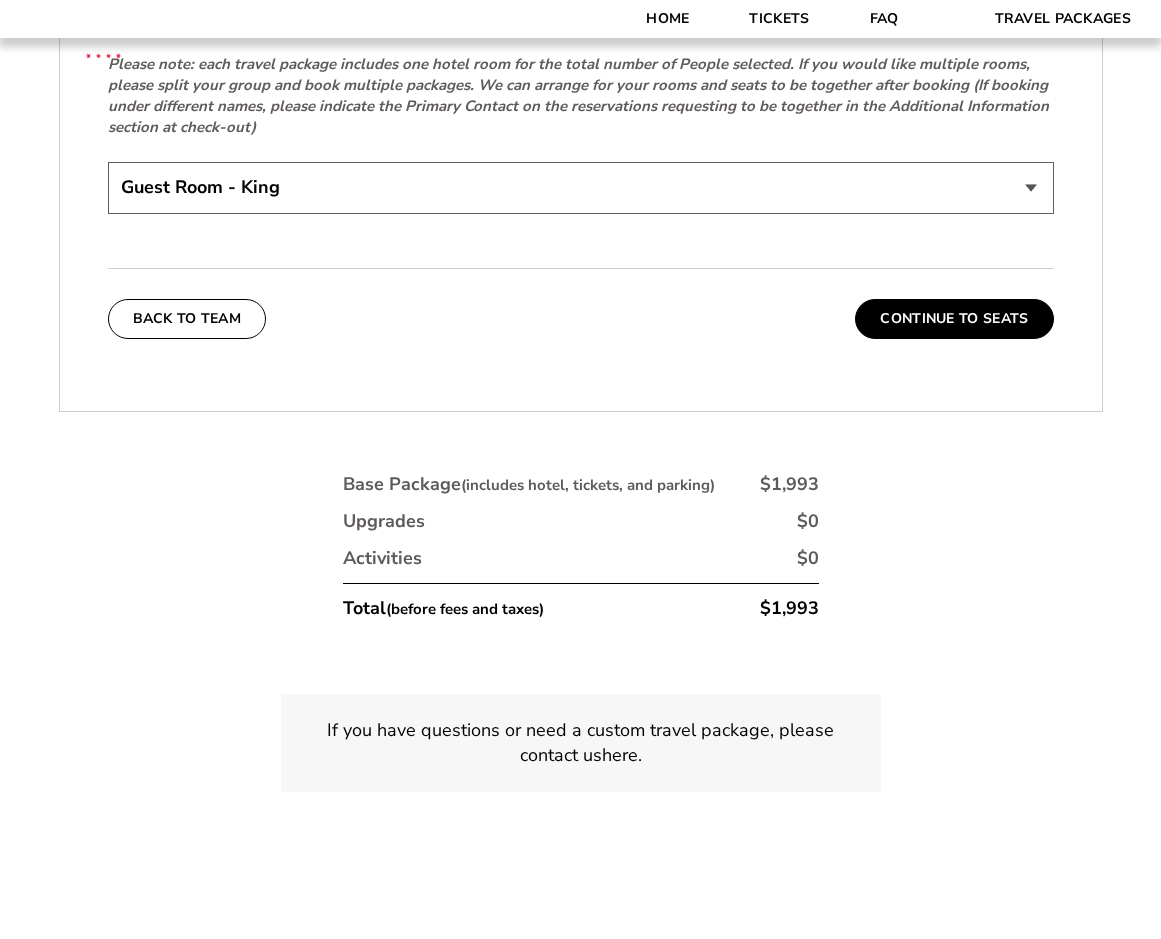 click on "Guest Room - King Guest Room - Queen  (+$95 per night) Executive Suite (+$315 per night)" at bounding box center (581, 187) 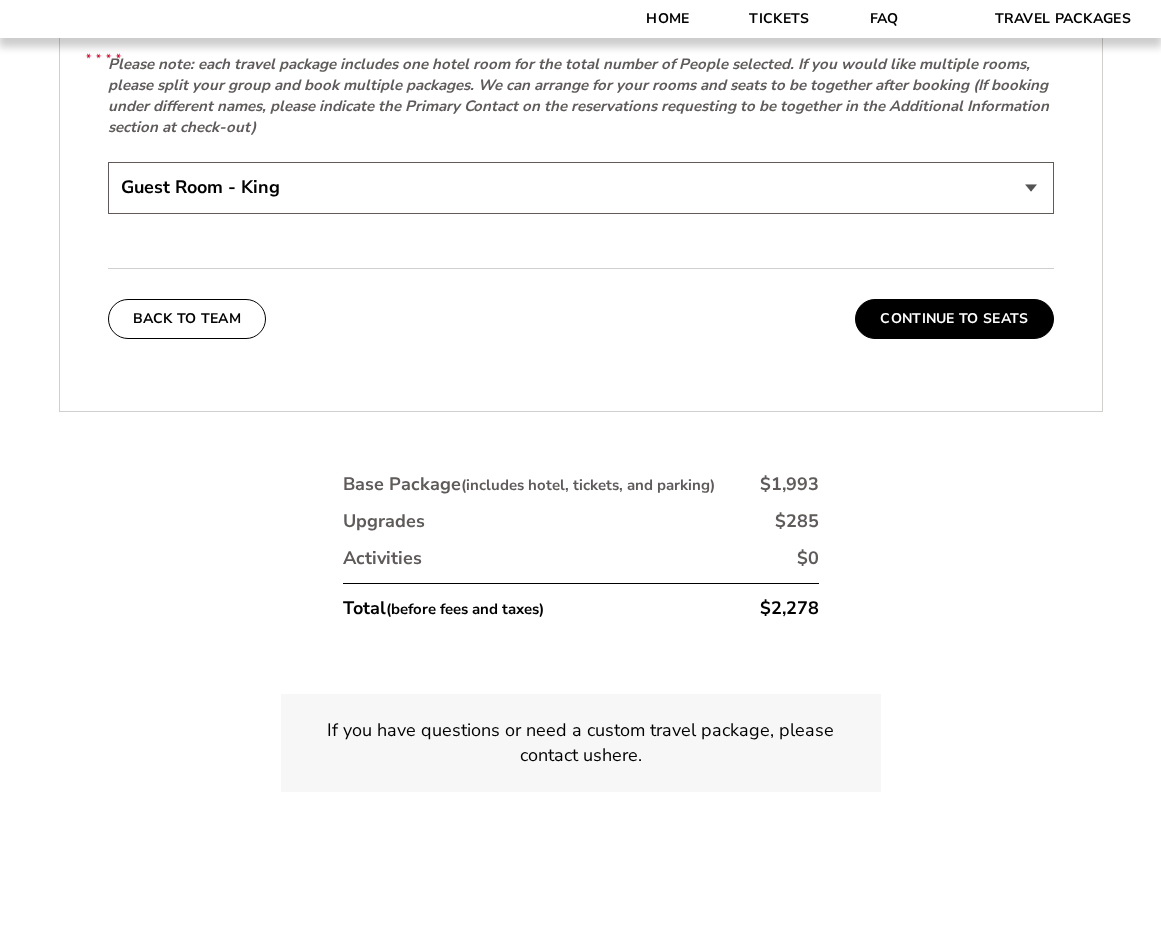 click on "Guest Room - King Guest Room - Queen  (+$95 per night) Executive Suite (+$315 per night)" at bounding box center (581, 187) 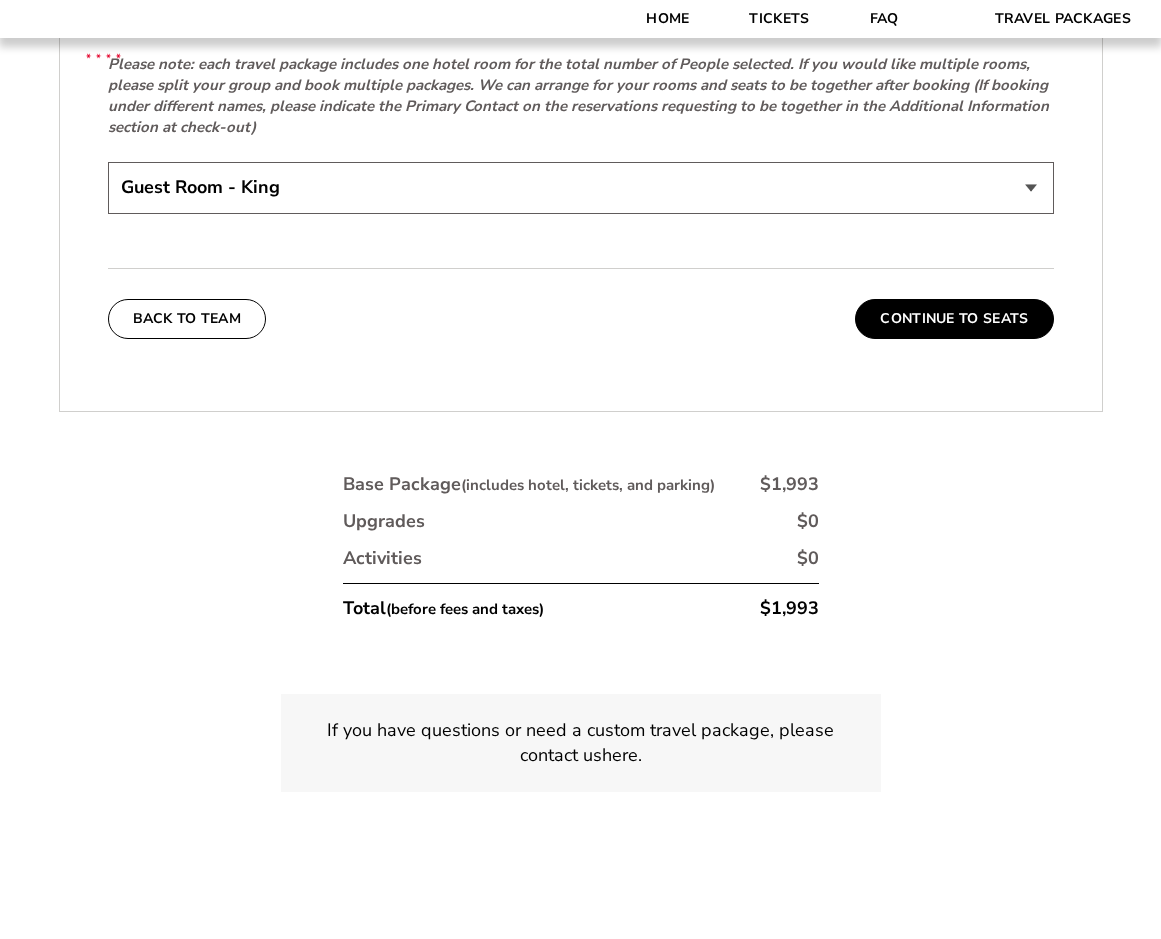 click on "Select A Room Type
Guest Room - King A base package includes a guest room with a king bed. Rooms with two queen beds are extremely limited, so an upgrade charge applies to those two queen rooms. Other room upgrades are also available below.
Guest Room - Queen  Availability of rooms with two queen beds is extremely limited, but an upgrade is available for parties who have a need for two queen beds. Upgrade your room to two queen beds.
Executive Suite Upgrade your experience with an Executive Suite overlooking the city & [CITY] River. These spacious suites have a king bedroom and a comfortable separate living area so you can relax in style.
Guest Room - King Guest Room - Queen  (+$95 per night) Executive Suite (+$315 per night)" at bounding box center [581, -28] 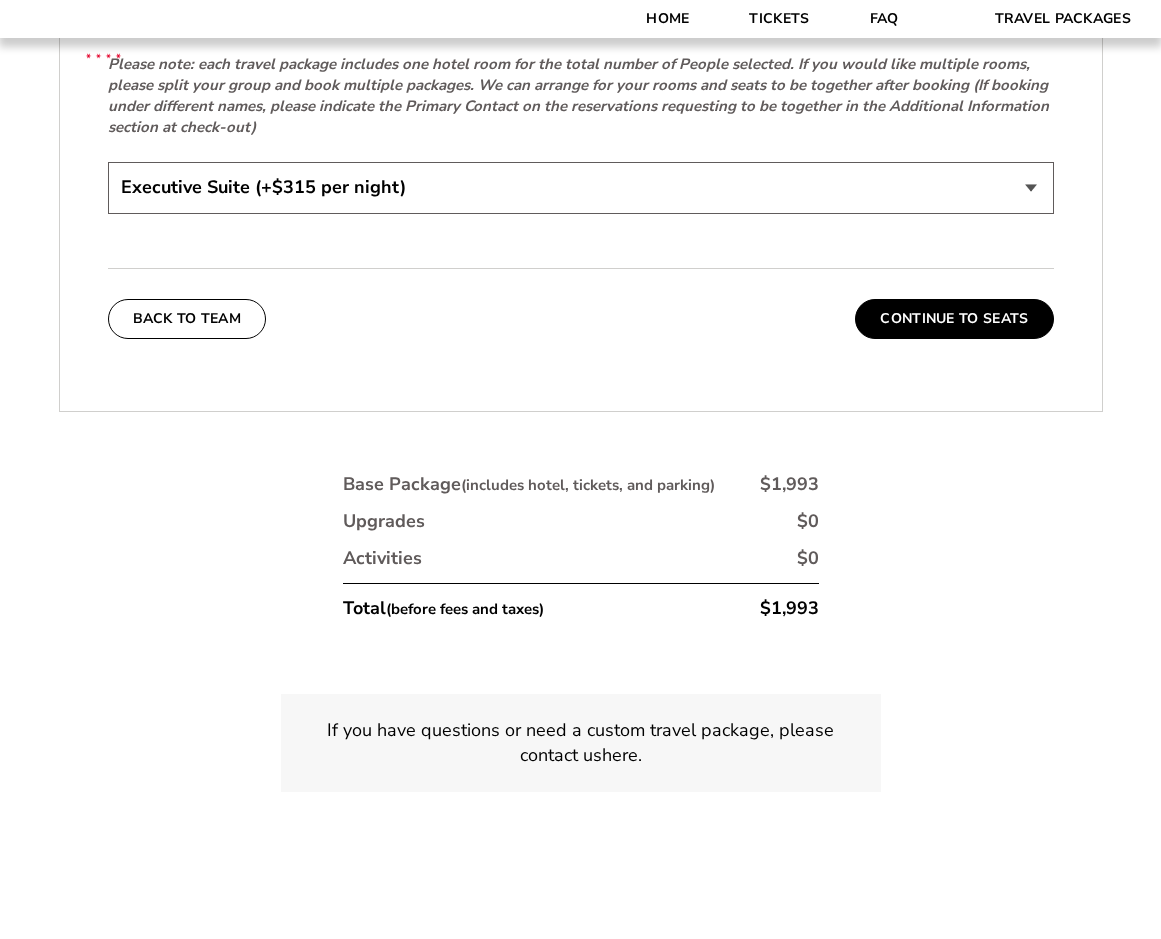 click on "Guest Room - King Guest Room - Queen  (+$95 per night) Executive Suite (+$315 per night)" at bounding box center [581, 187] 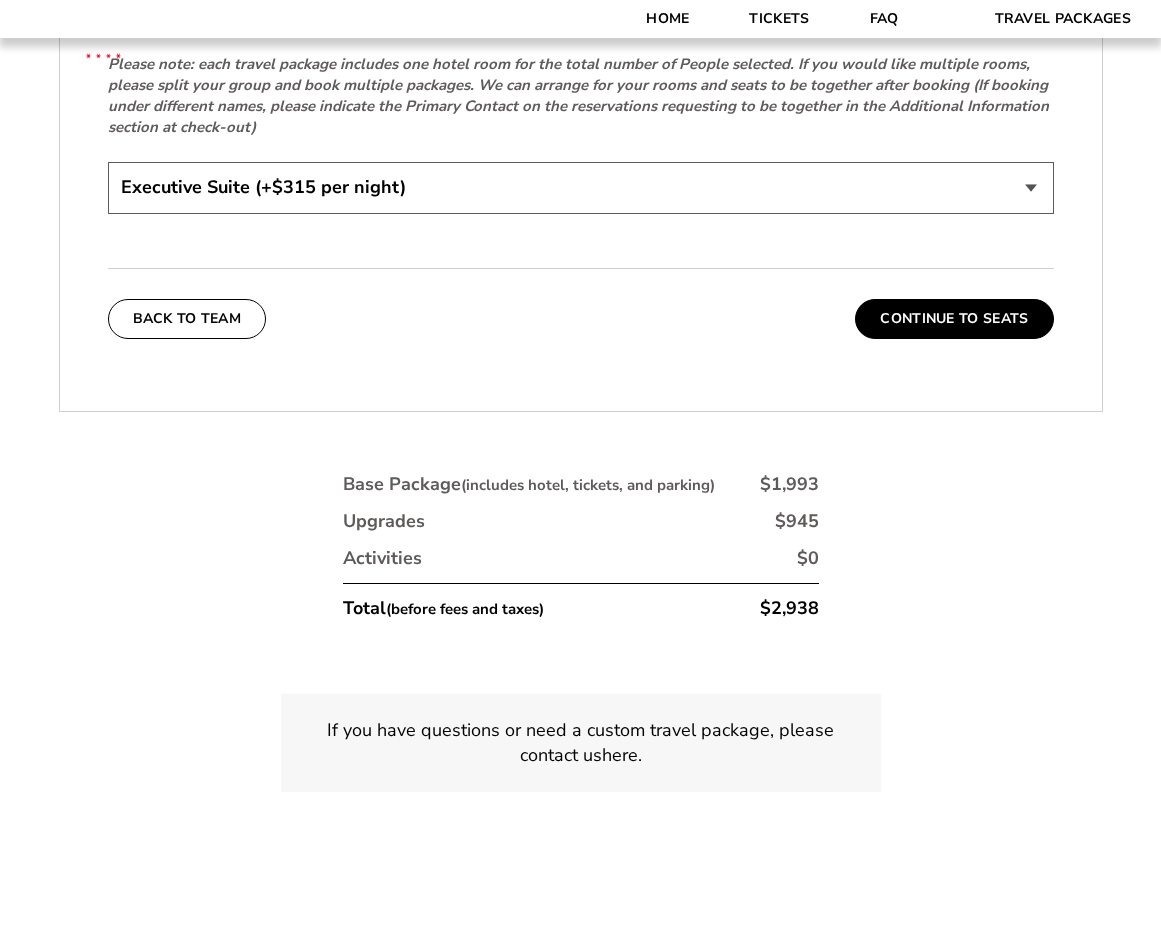 click on "Guest Room - King Guest Room - Queen  (+$95 per night) Executive Suite (+$315 per night)" at bounding box center [581, 187] 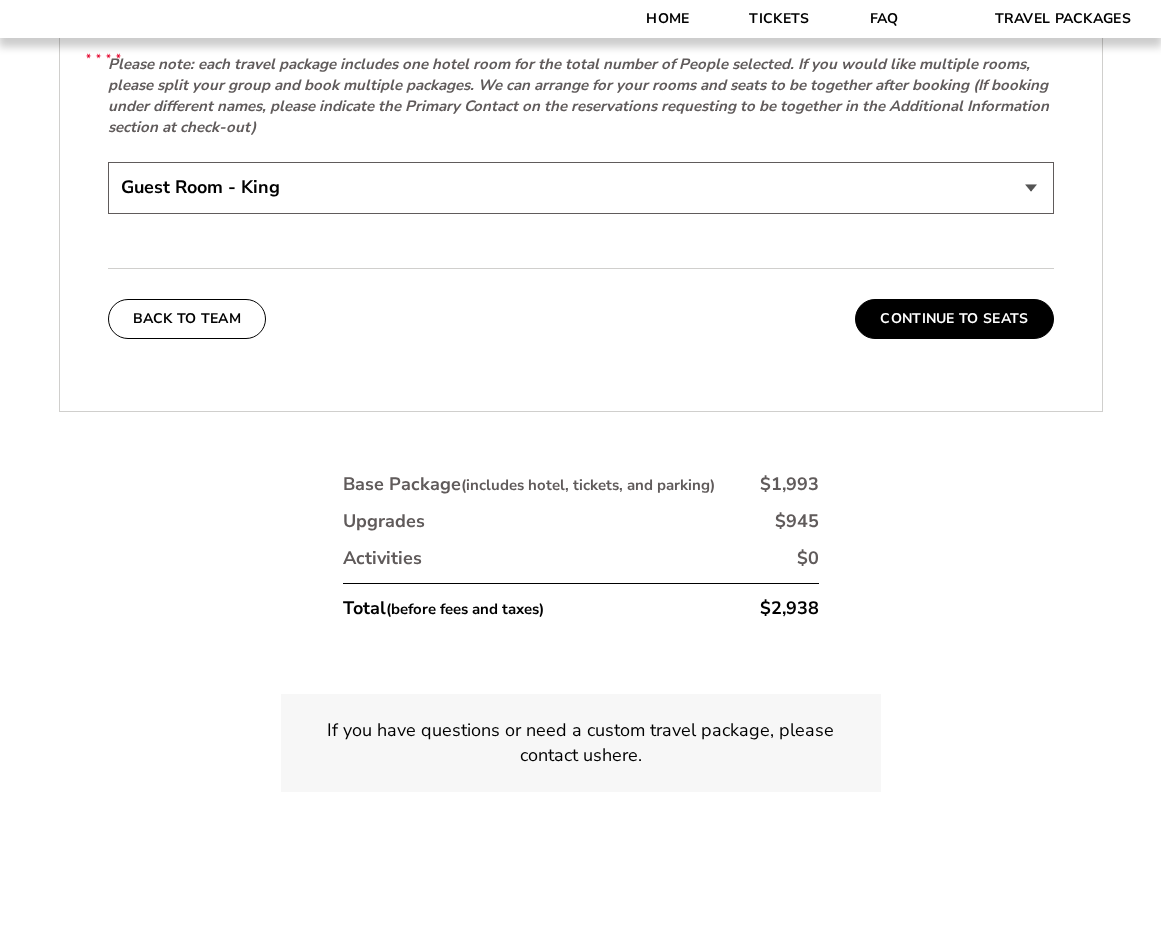 click on "Guest Room - King Guest Room - Queen  (+$95 per night) Executive Suite (+$315 per night)" at bounding box center [581, 187] 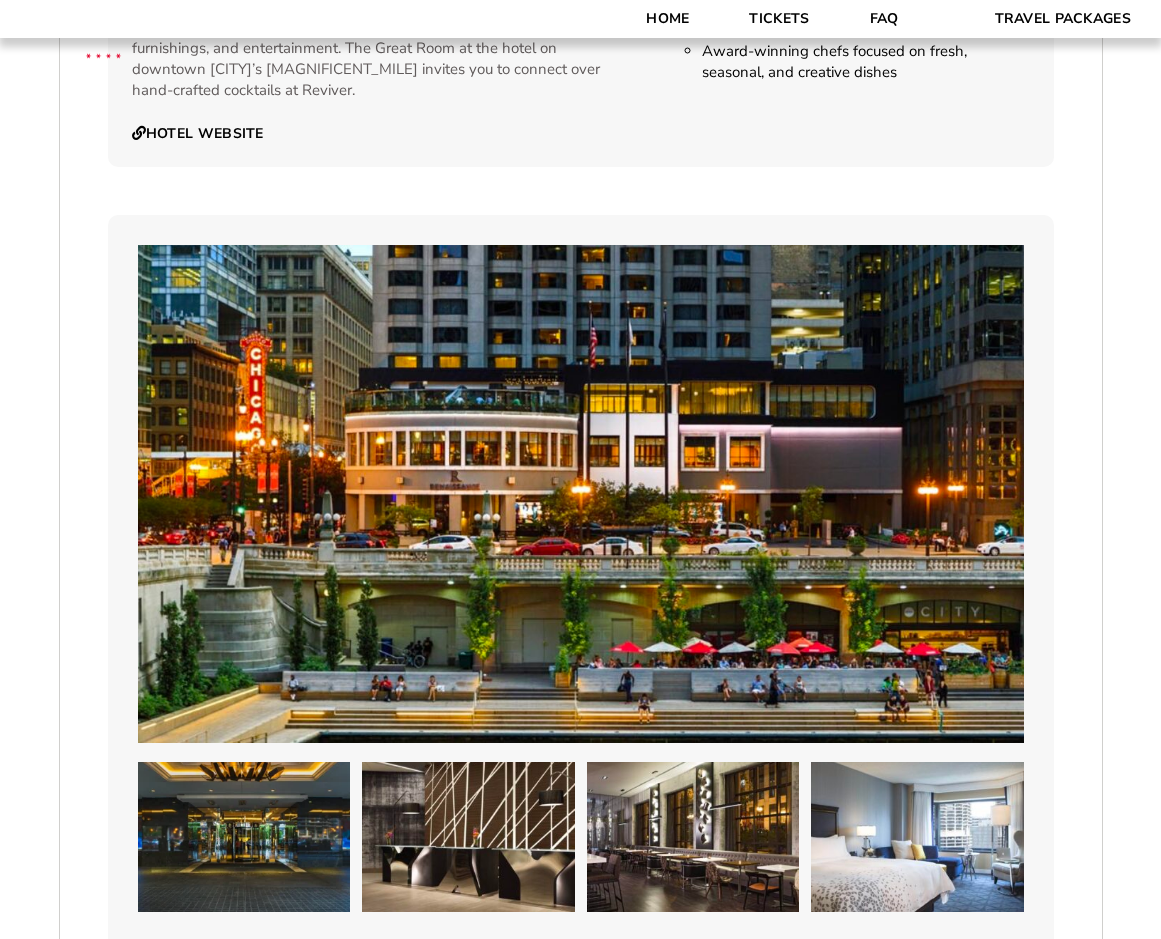 scroll, scrollTop: 2885, scrollLeft: 0, axis: vertical 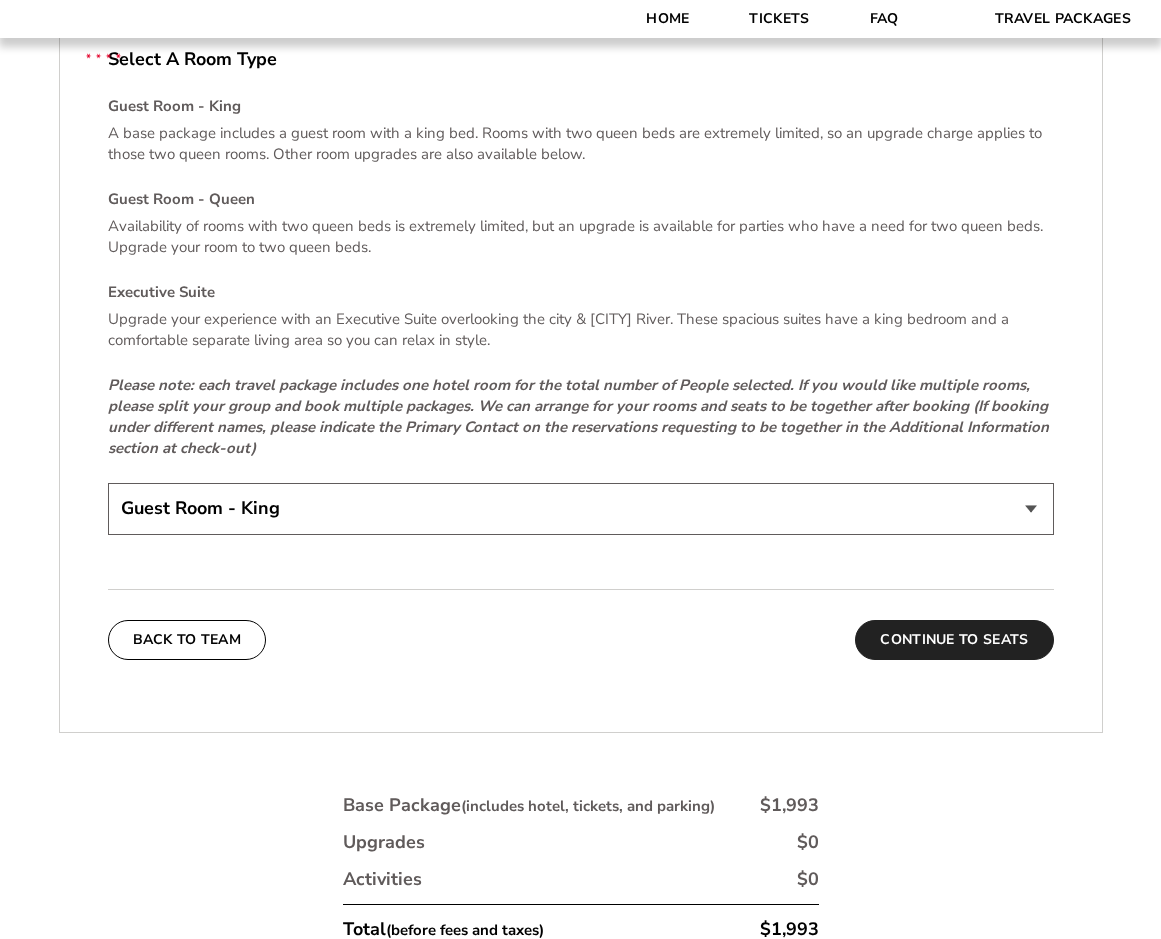 click on "Continue To Seats" at bounding box center (954, 640) 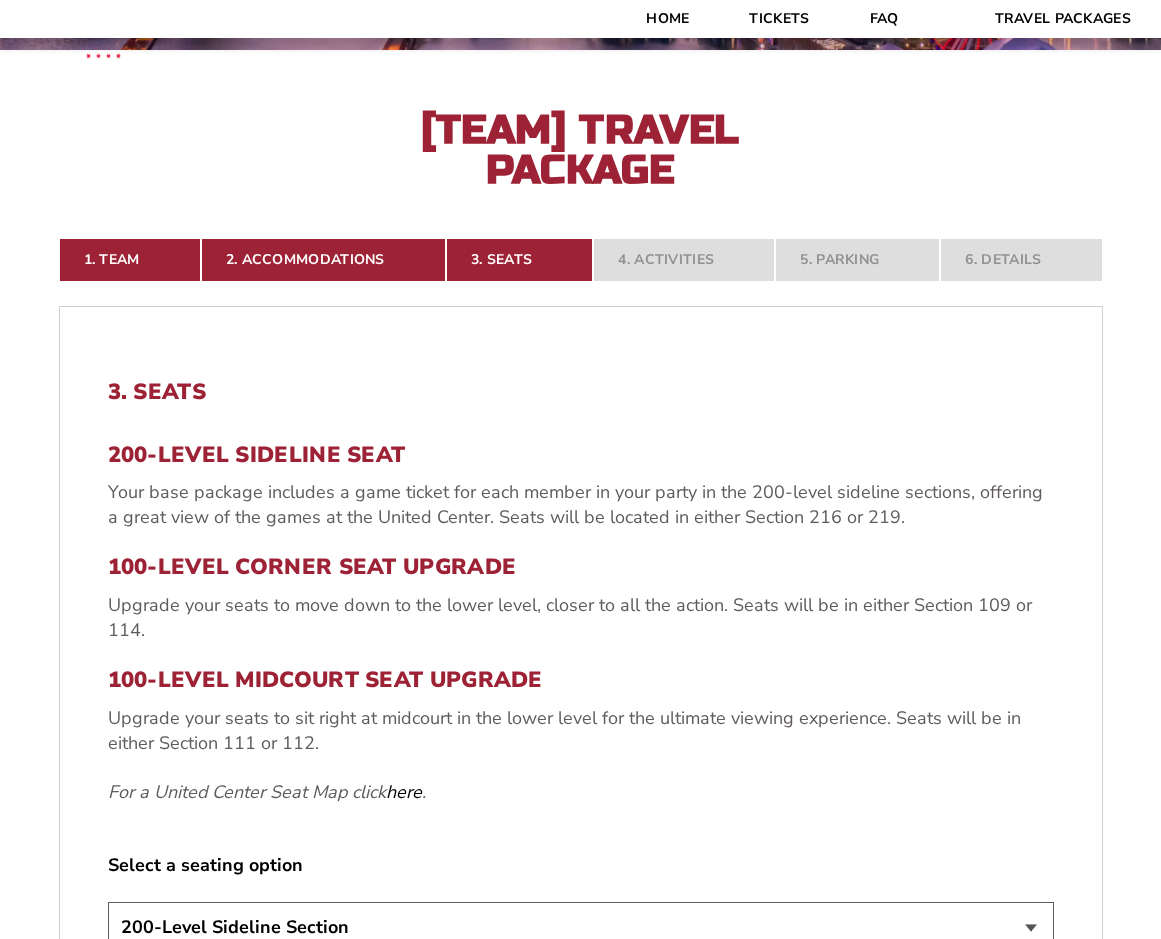 scroll, scrollTop: 944, scrollLeft: 0, axis: vertical 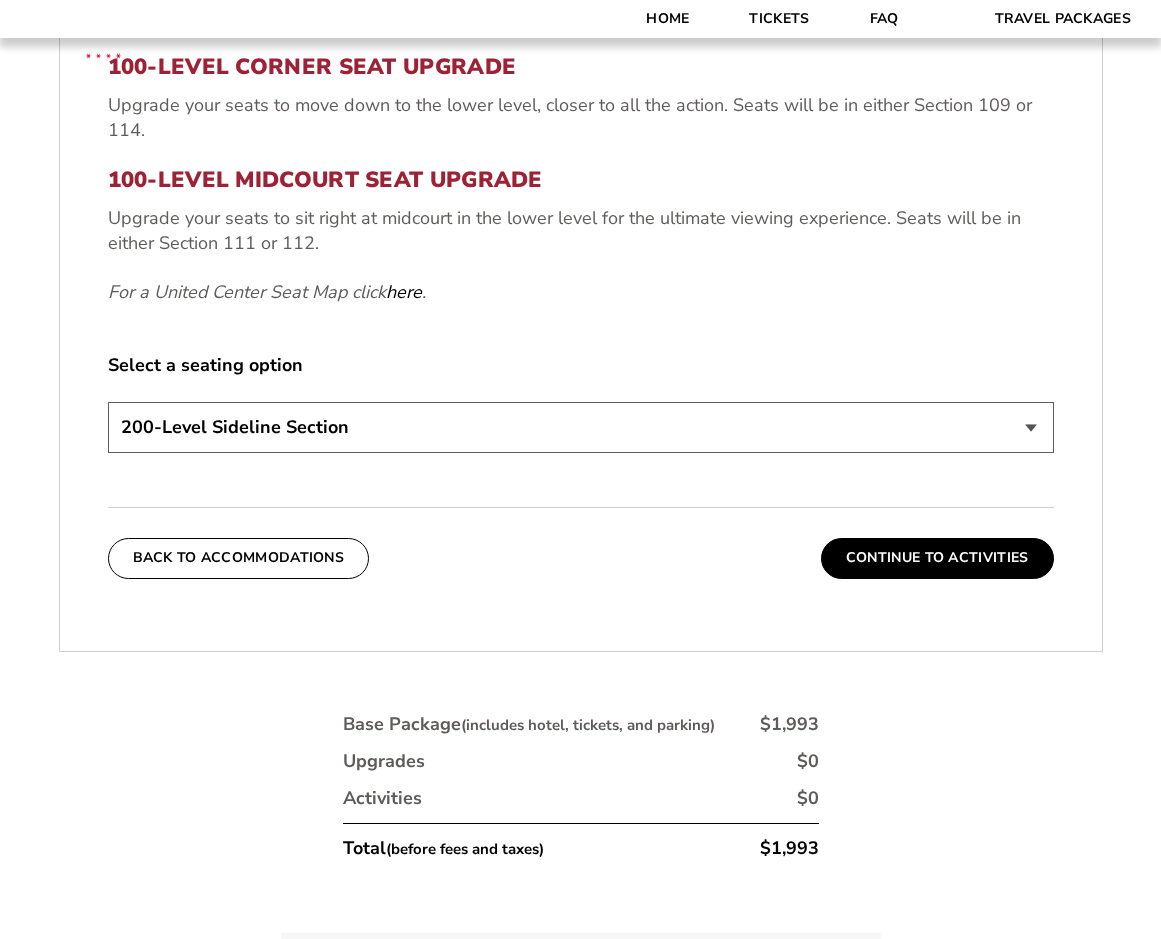 click on "200-Level Sideline Section
100-Level Corner Seat Upgrade (+$80 per person)
100-Level Midcourt Seat Upgrade (+$195 per person)" at bounding box center (581, 427) 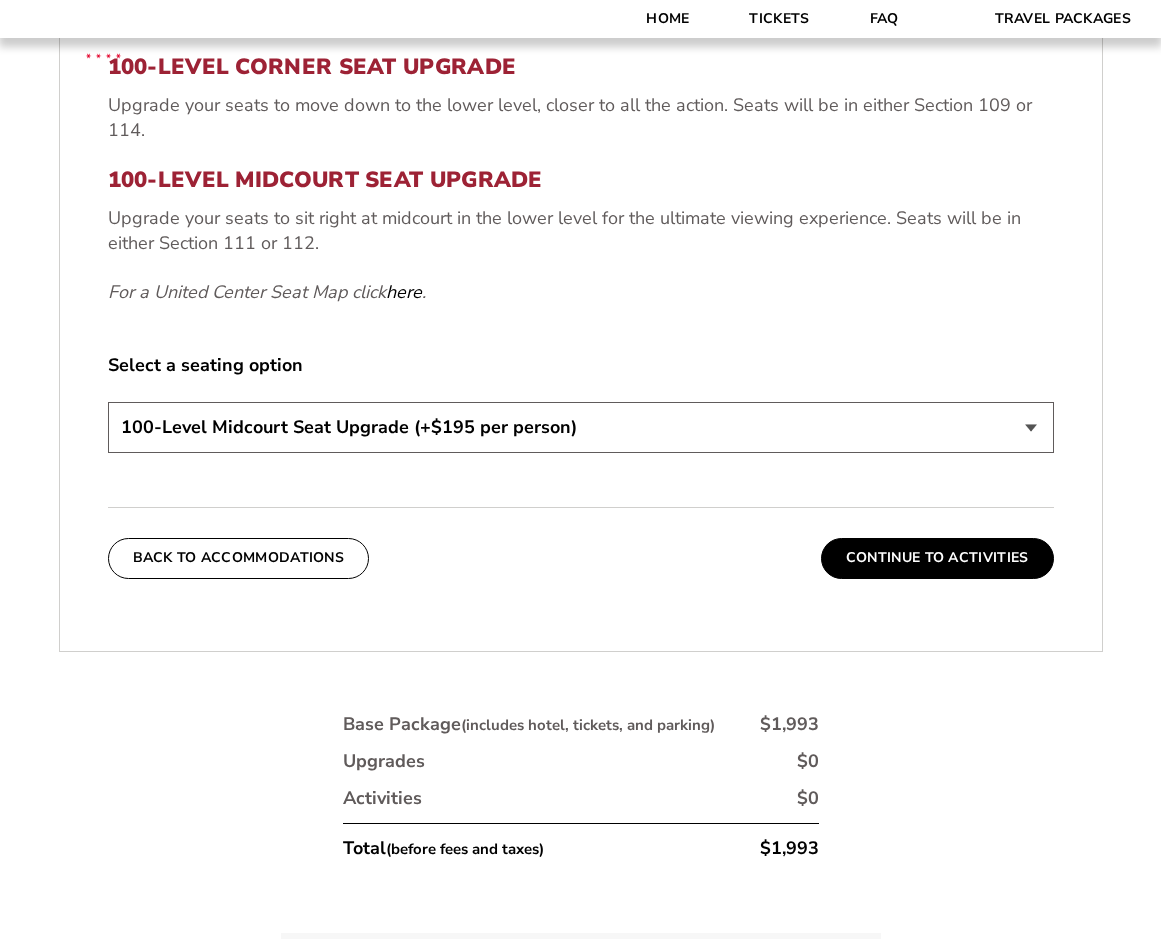 click on "200-Level Sideline Section
100-Level Corner Seat Upgrade (+$80 per person)
100-Level Midcourt Seat Upgrade (+$195 per person)" at bounding box center [581, 427] 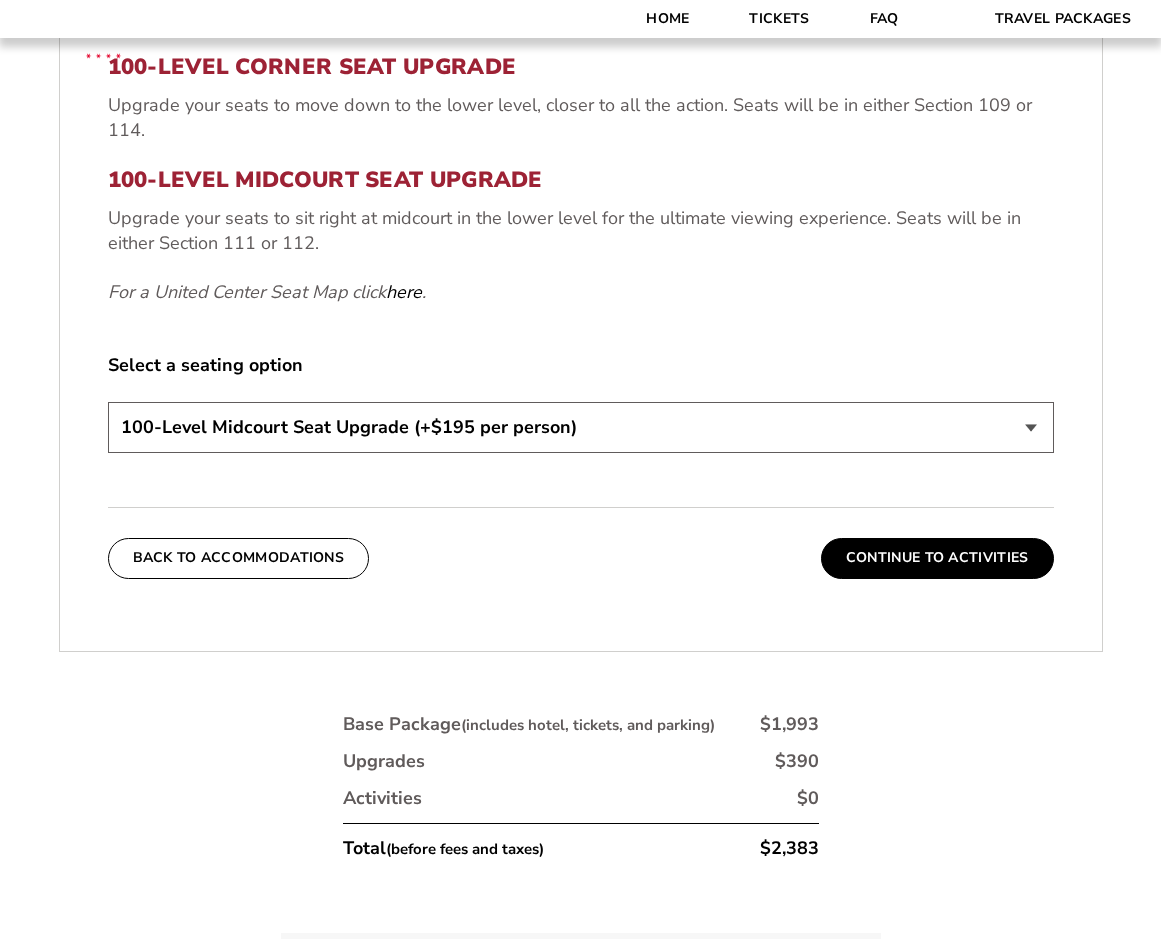 scroll, scrollTop: 931, scrollLeft: 0, axis: vertical 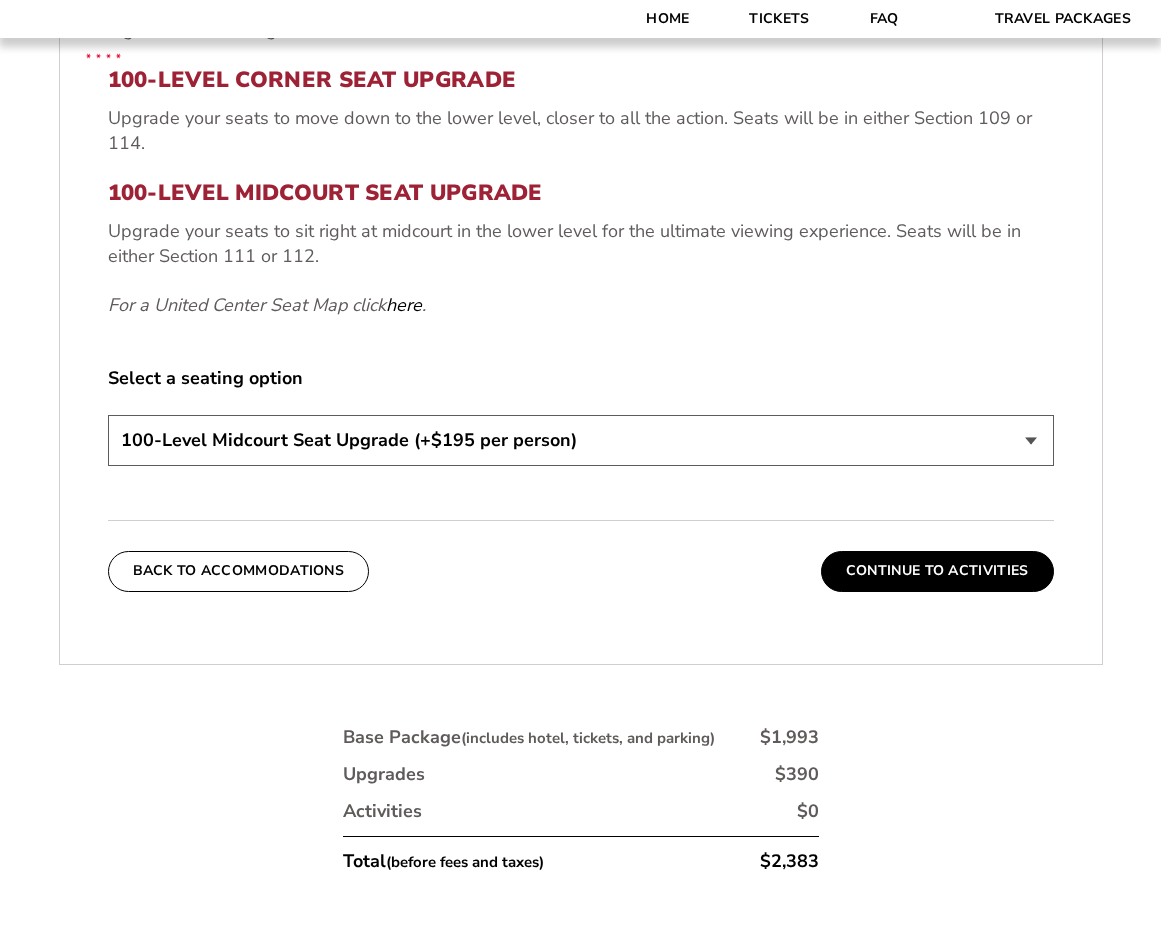 click on "200-Level Sideline Section
100-Level Corner Seat Upgrade (+$80 per person)
100-Level Midcourt Seat Upgrade (+$195 per person)" at bounding box center [581, 440] 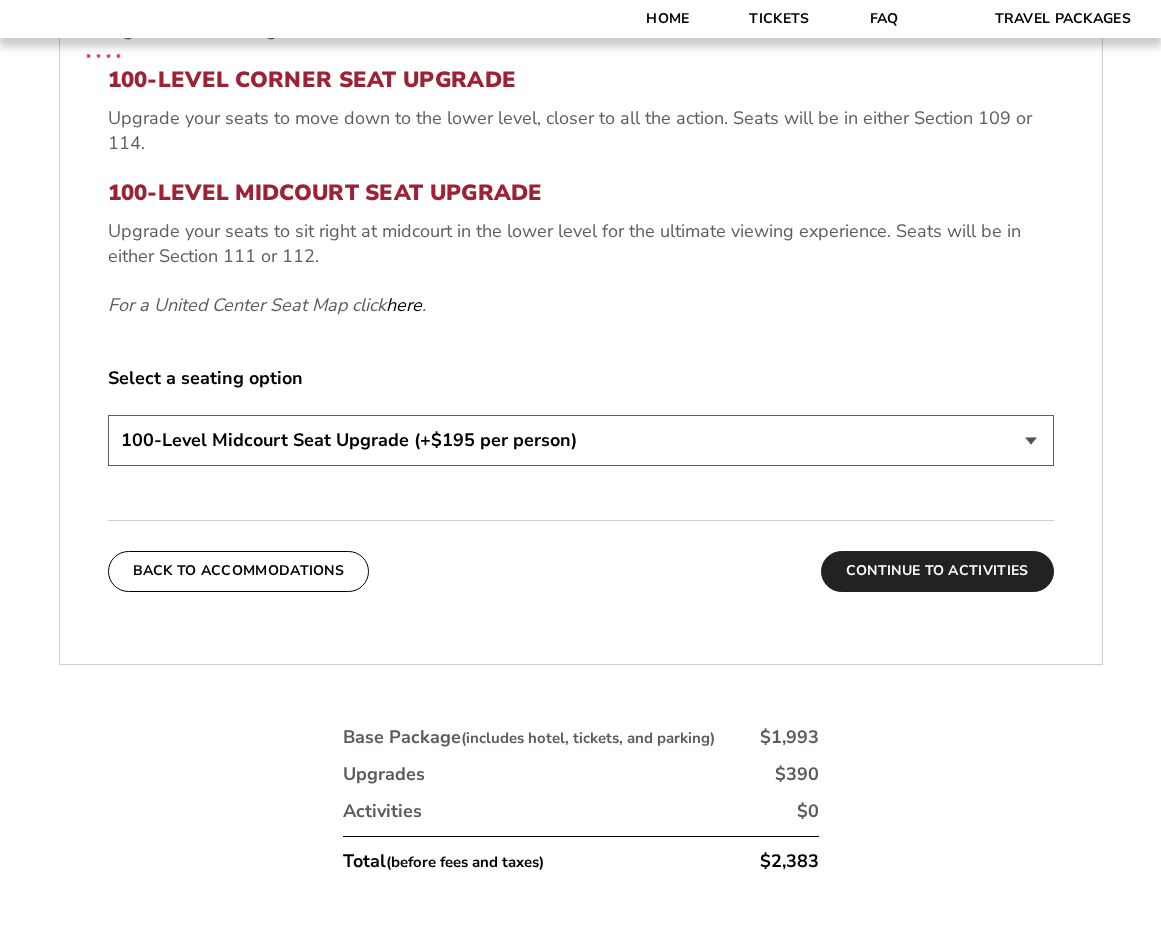 click on "Continue To Activities" at bounding box center [937, 571] 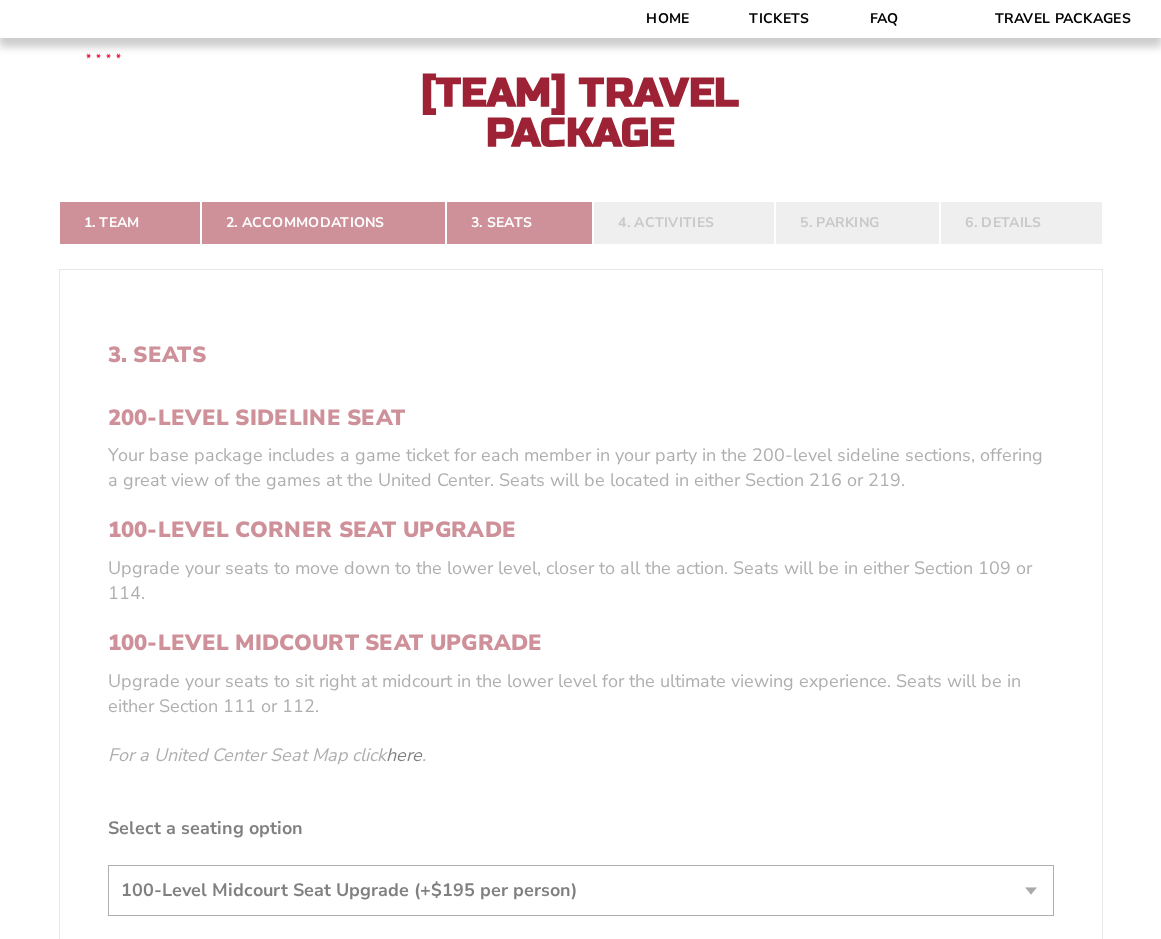 scroll, scrollTop: 444, scrollLeft: 0, axis: vertical 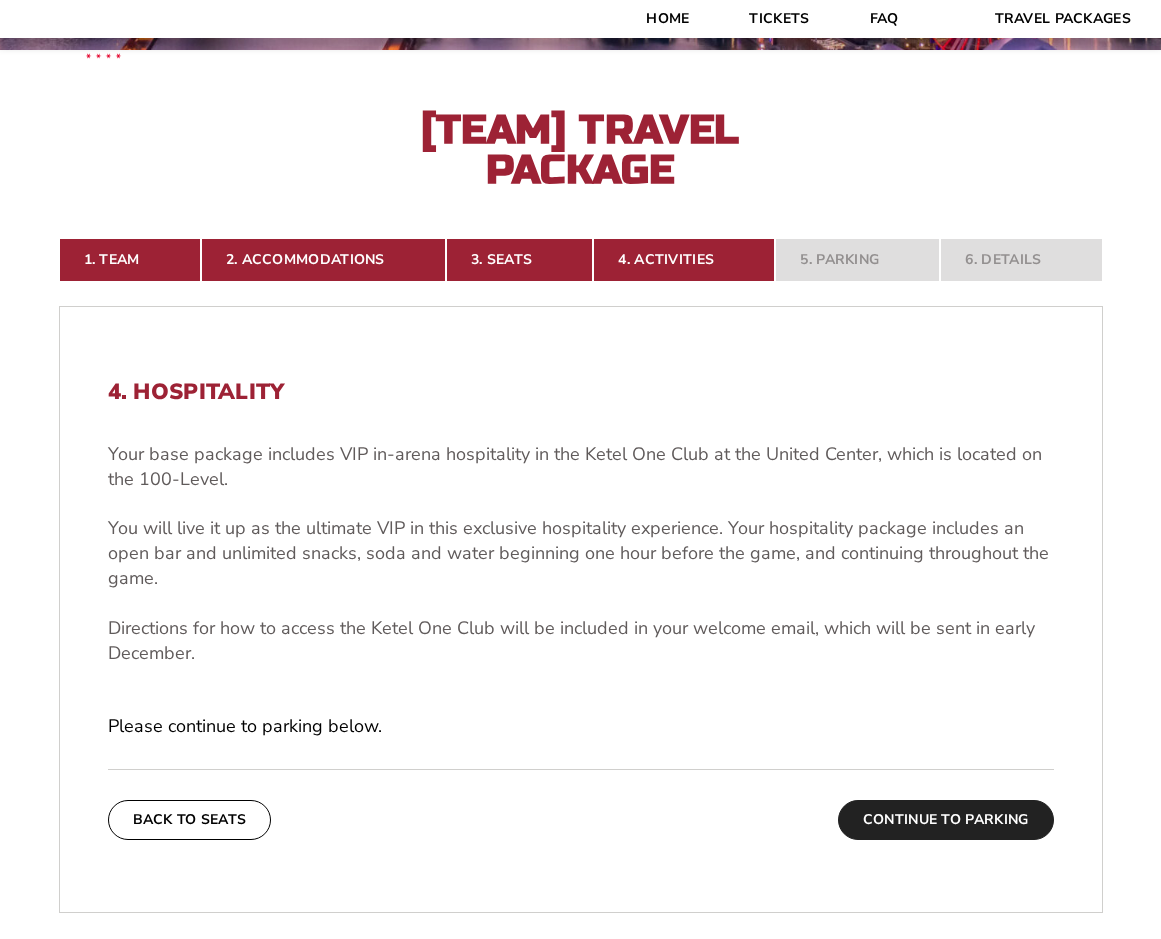 click on "Continue To Parking" at bounding box center [946, 820] 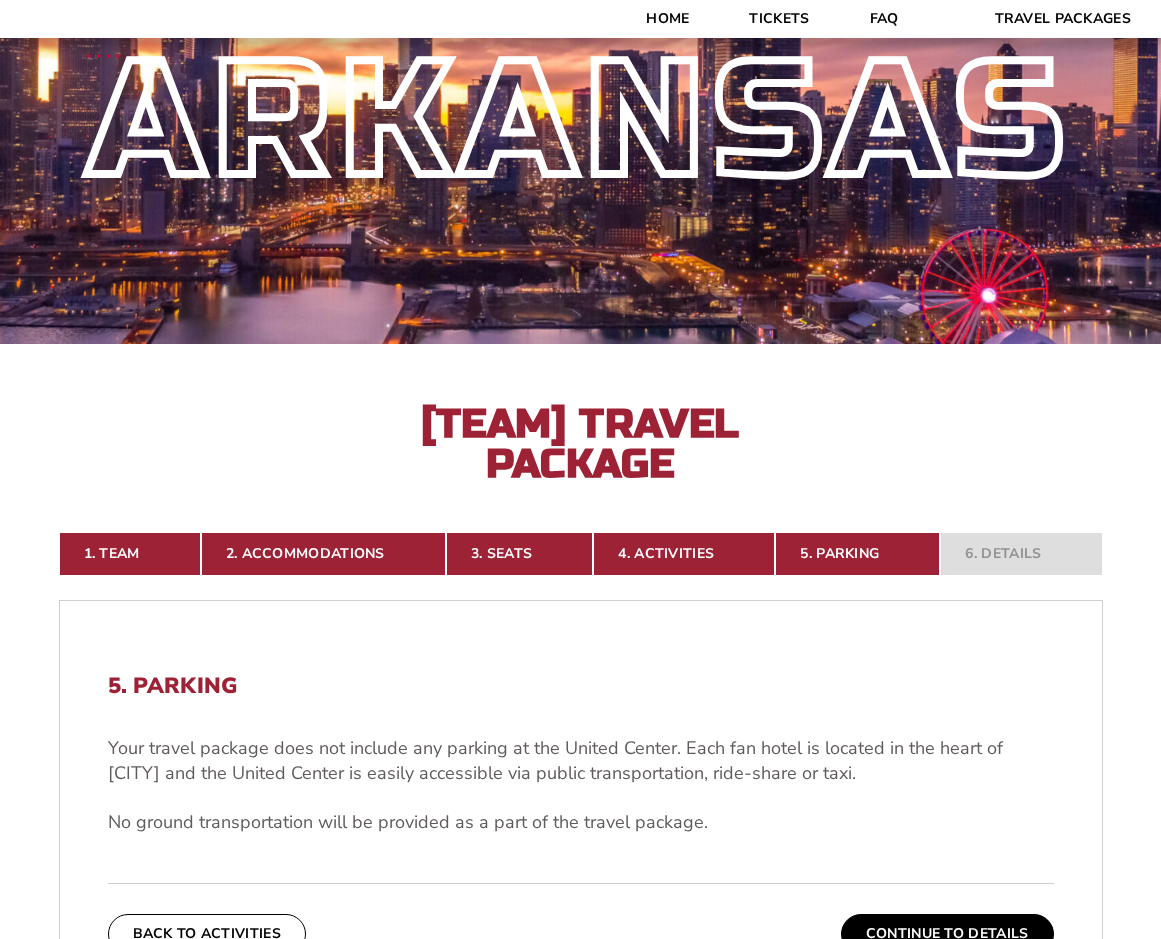 scroll, scrollTop: 93, scrollLeft: 0, axis: vertical 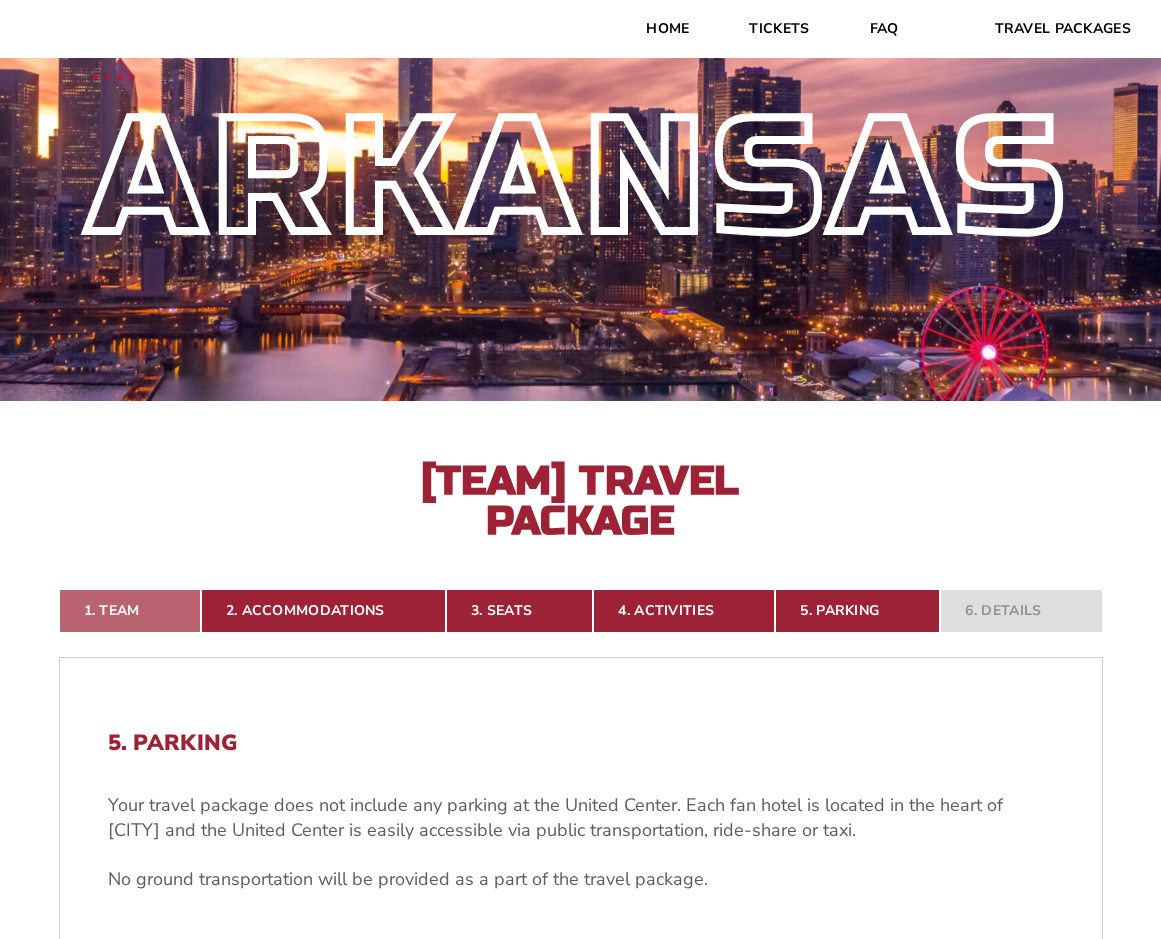 click on "1. Team" at bounding box center [130, 611] 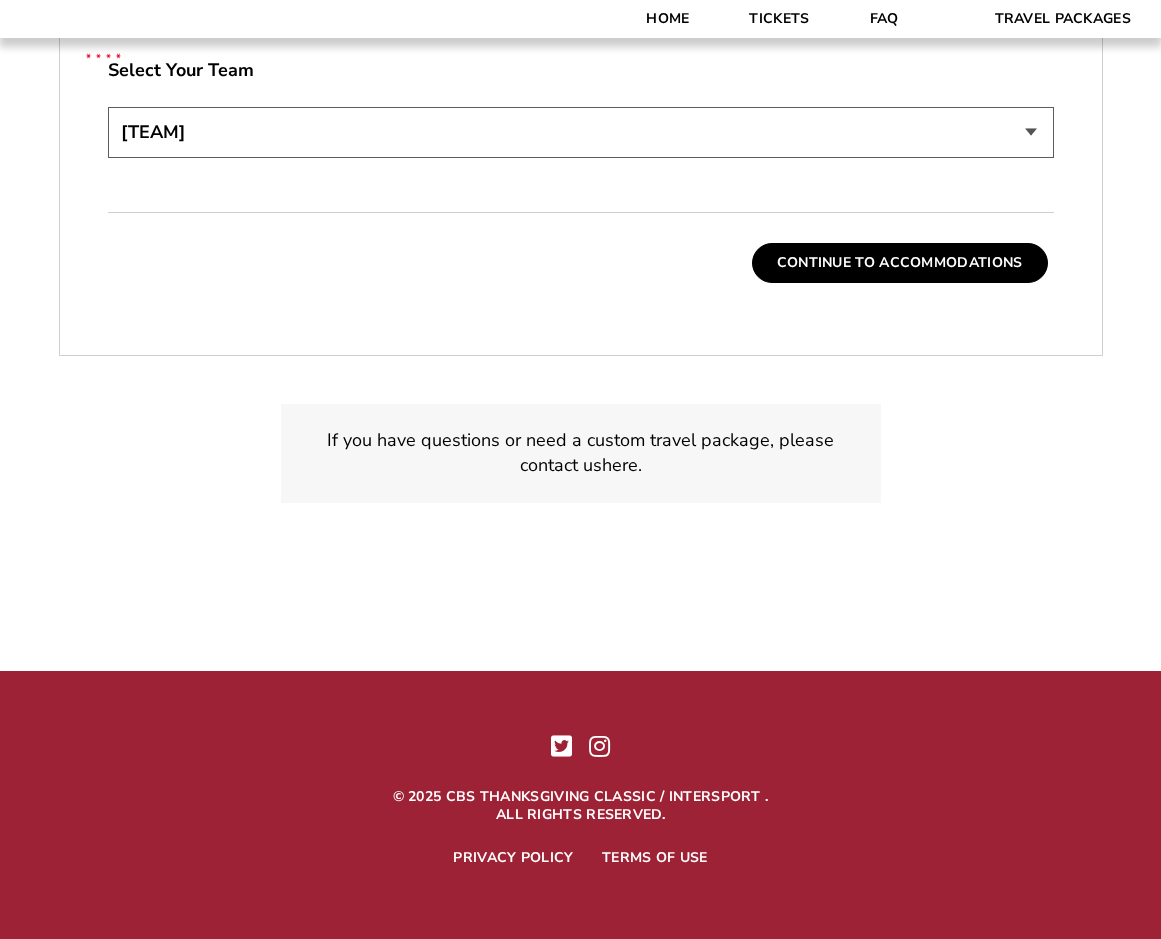 scroll, scrollTop: 328, scrollLeft: 0, axis: vertical 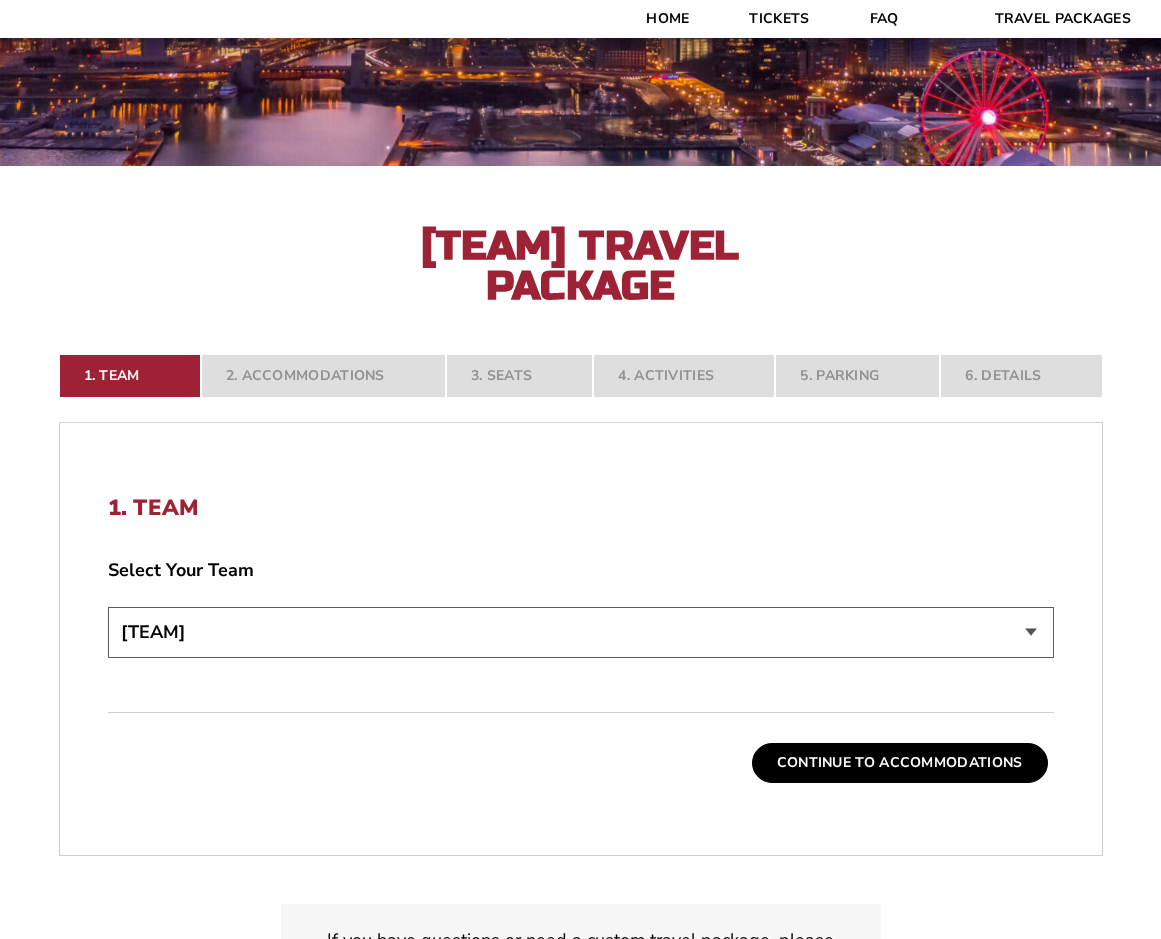 click on "Choose a team...
[TEAM]
[TEAM]" at bounding box center (581, 632) 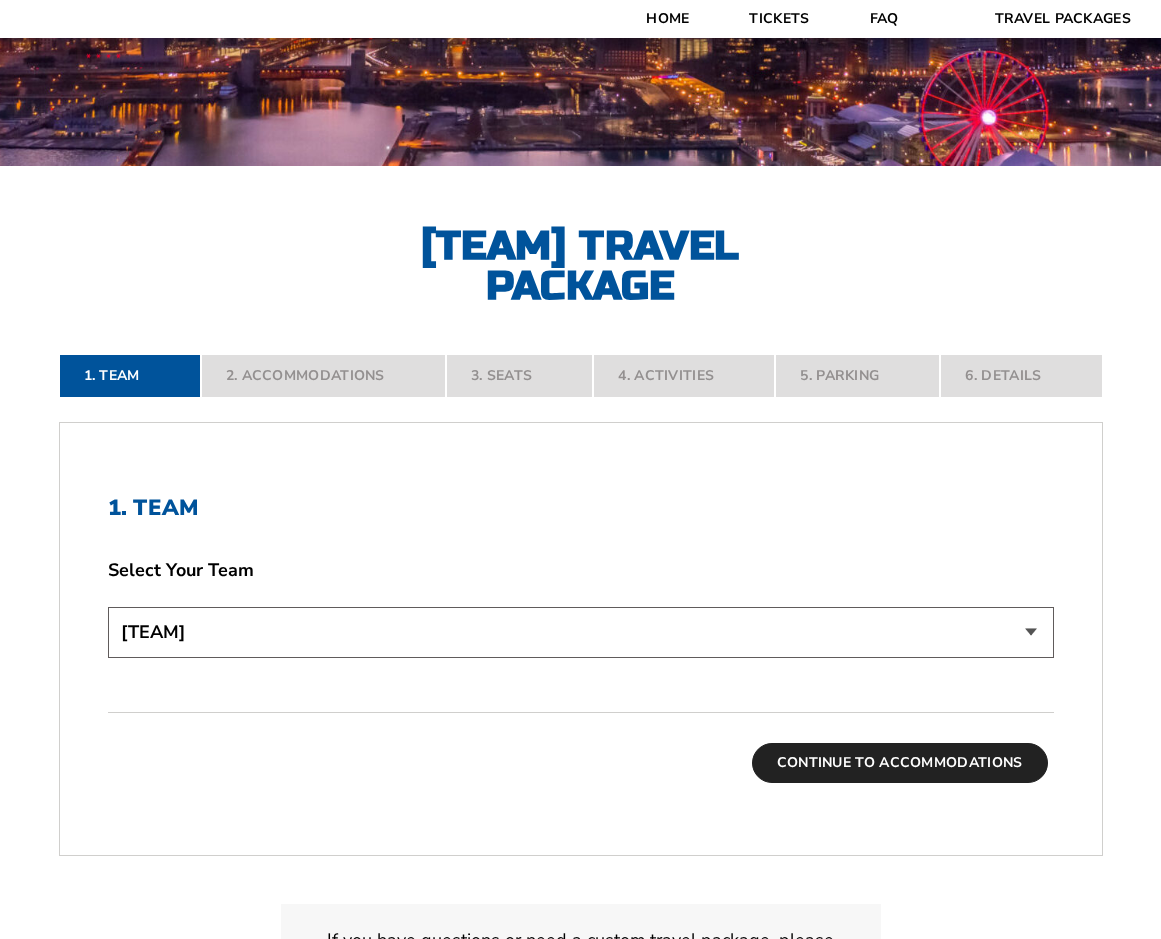 click on "Continue To Accommodations" at bounding box center [900, 763] 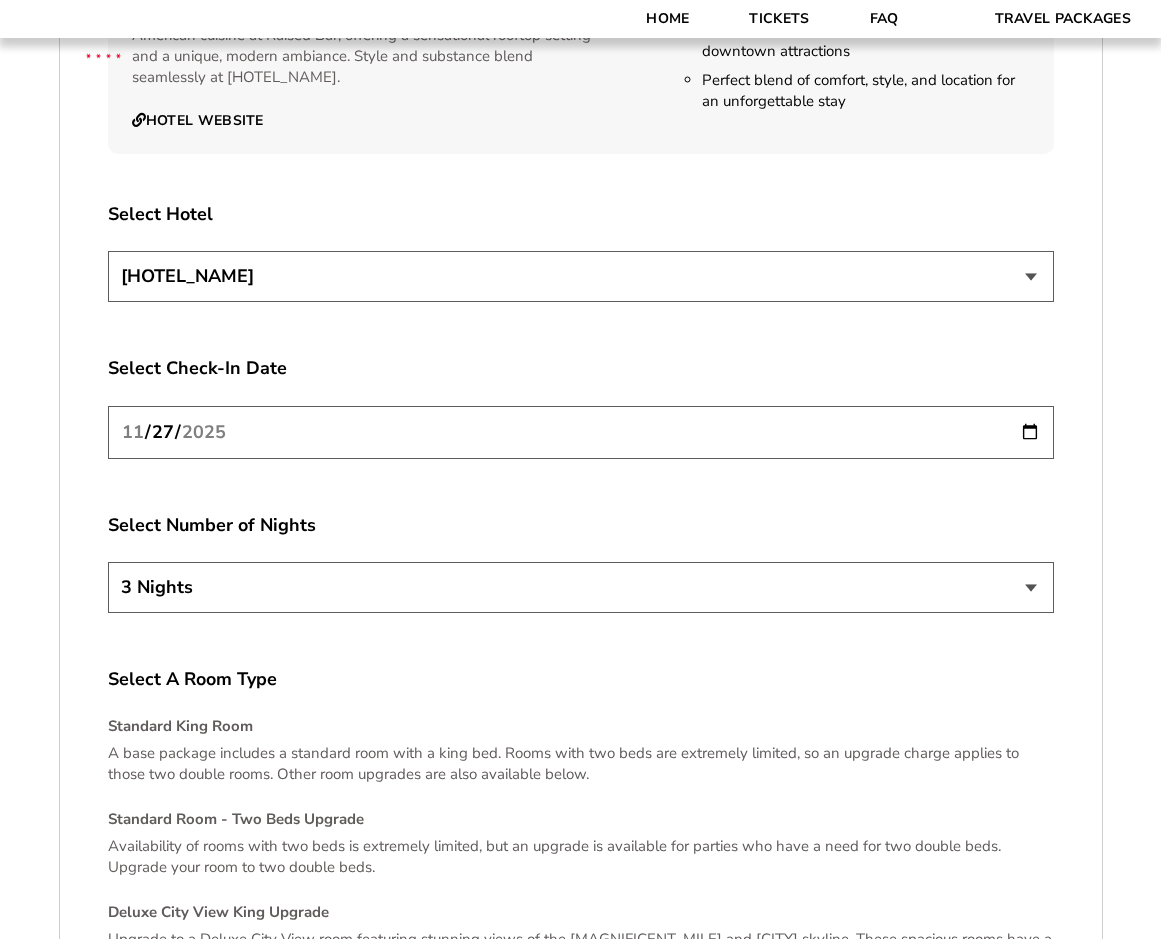 scroll, scrollTop: 3944, scrollLeft: 0, axis: vertical 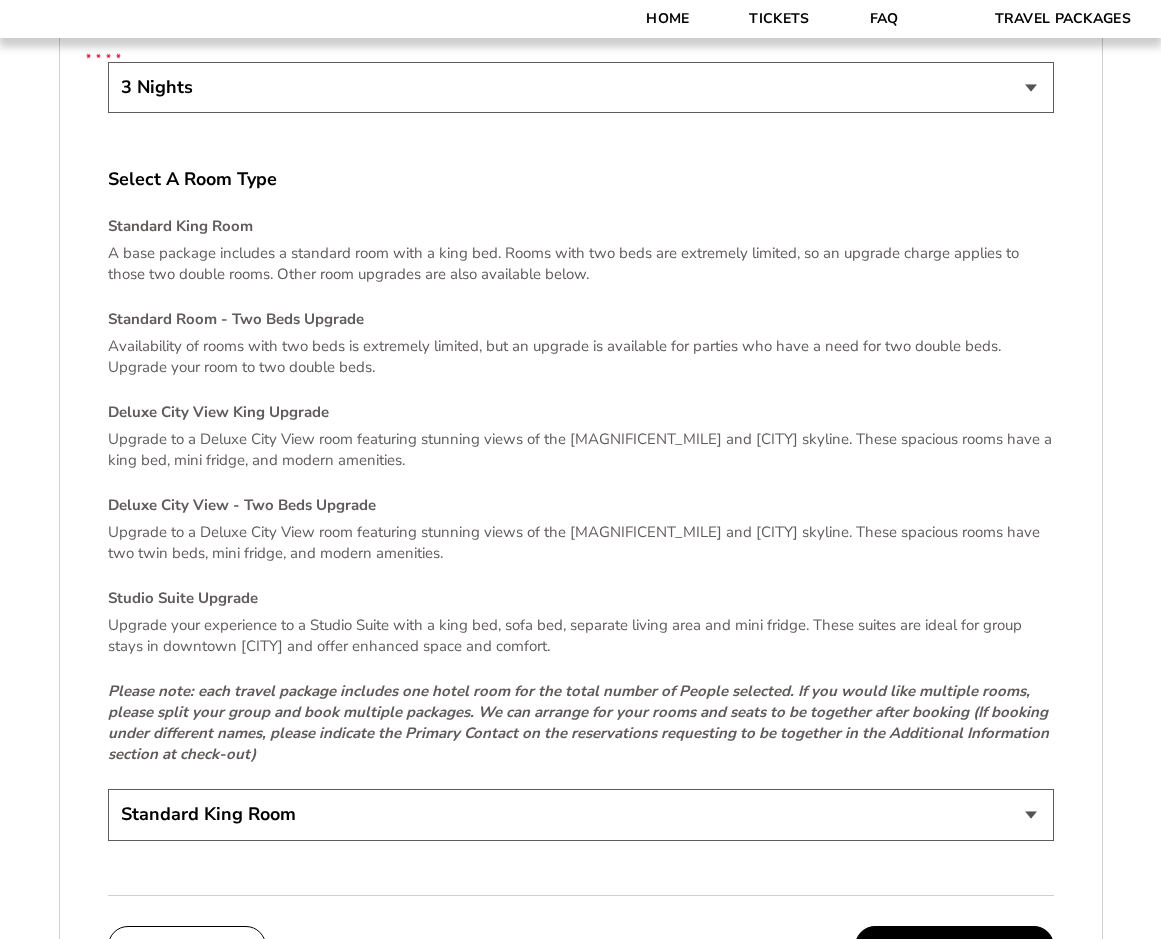 click on "Standard King Room  Standard Room - Two Beds Upgrade (+$30 per night) Deluxe City View King Upgrade (+$50 per night) Deluxe City View - Two Beds Upgrade (+$80 per night) Studio Suite Upgrade (+$185 per night)" at bounding box center [581, 814] 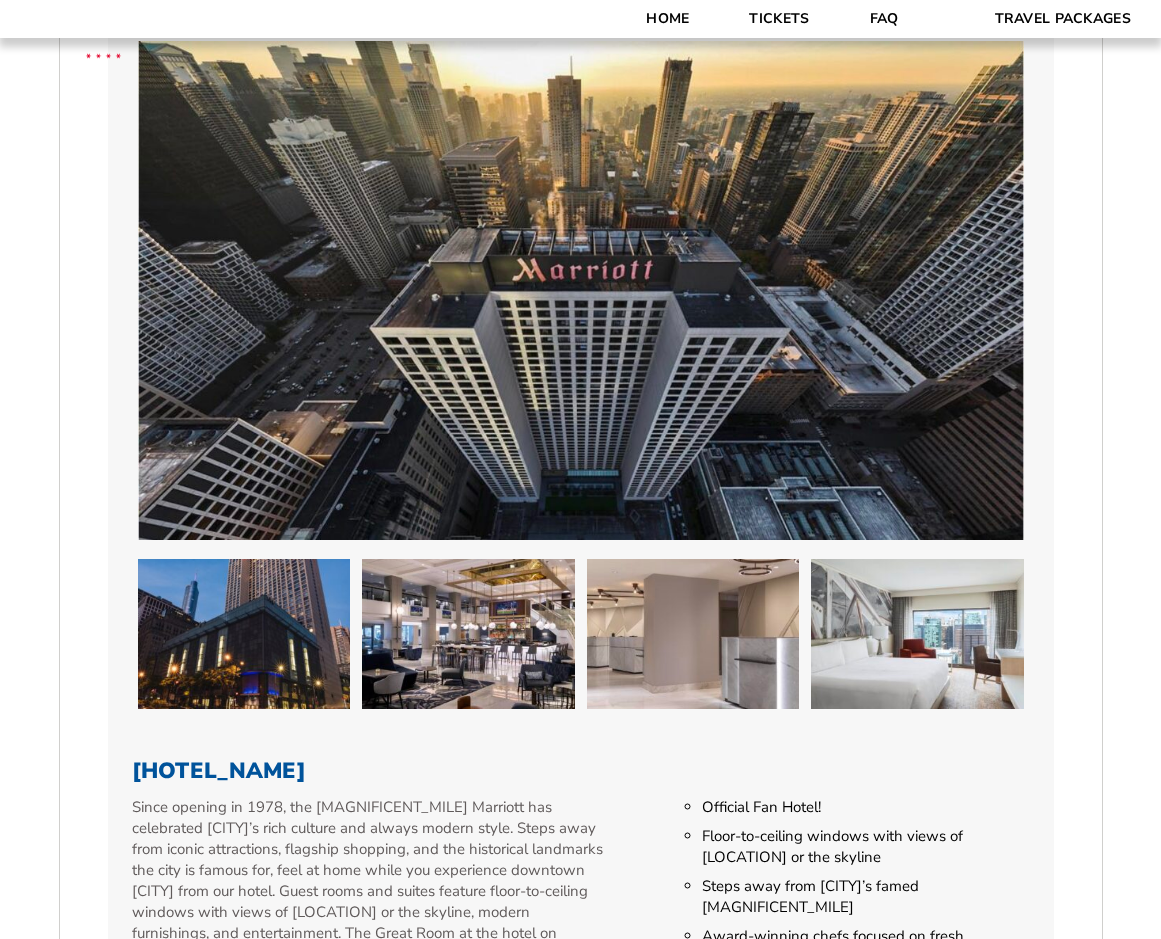 scroll, scrollTop: 0, scrollLeft: 0, axis: both 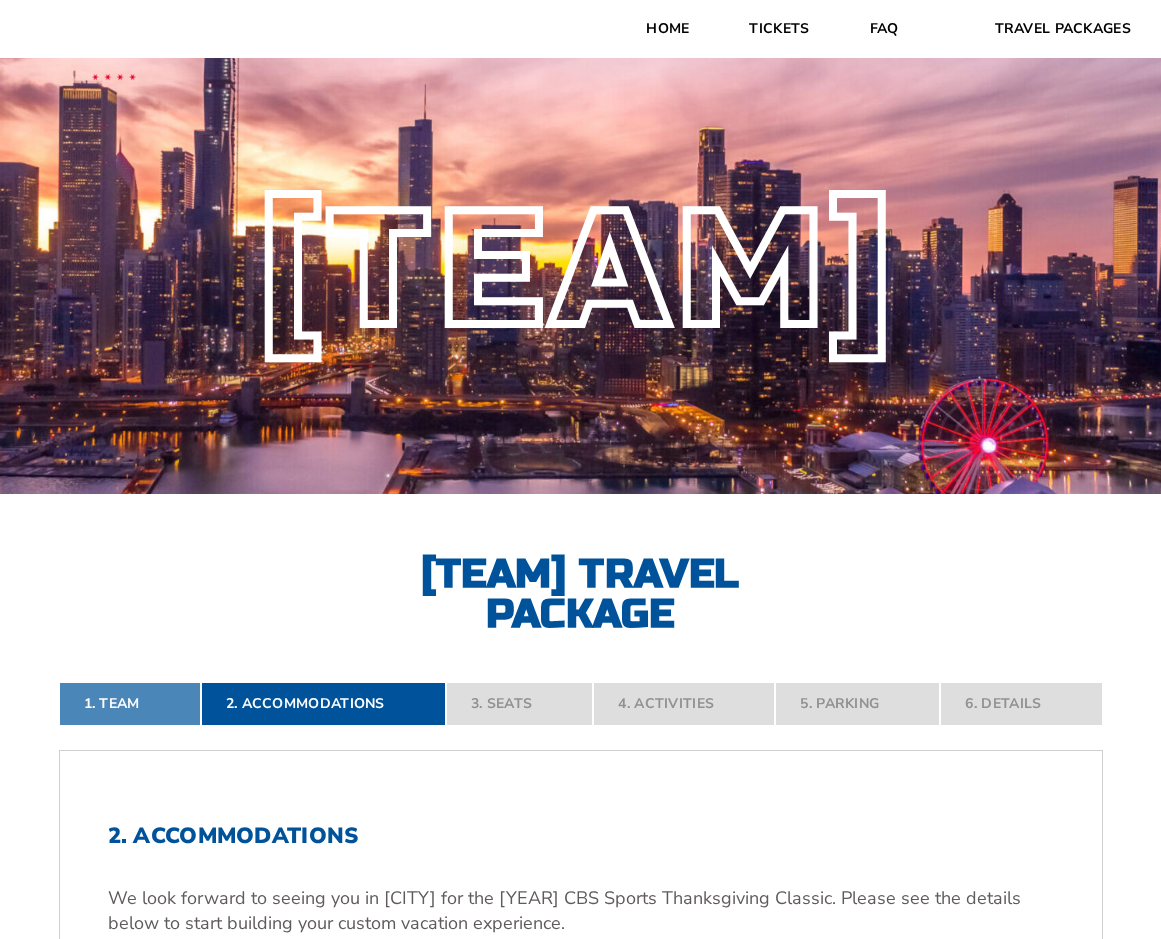 click on "1. Team" at bounding box center [130, 704] 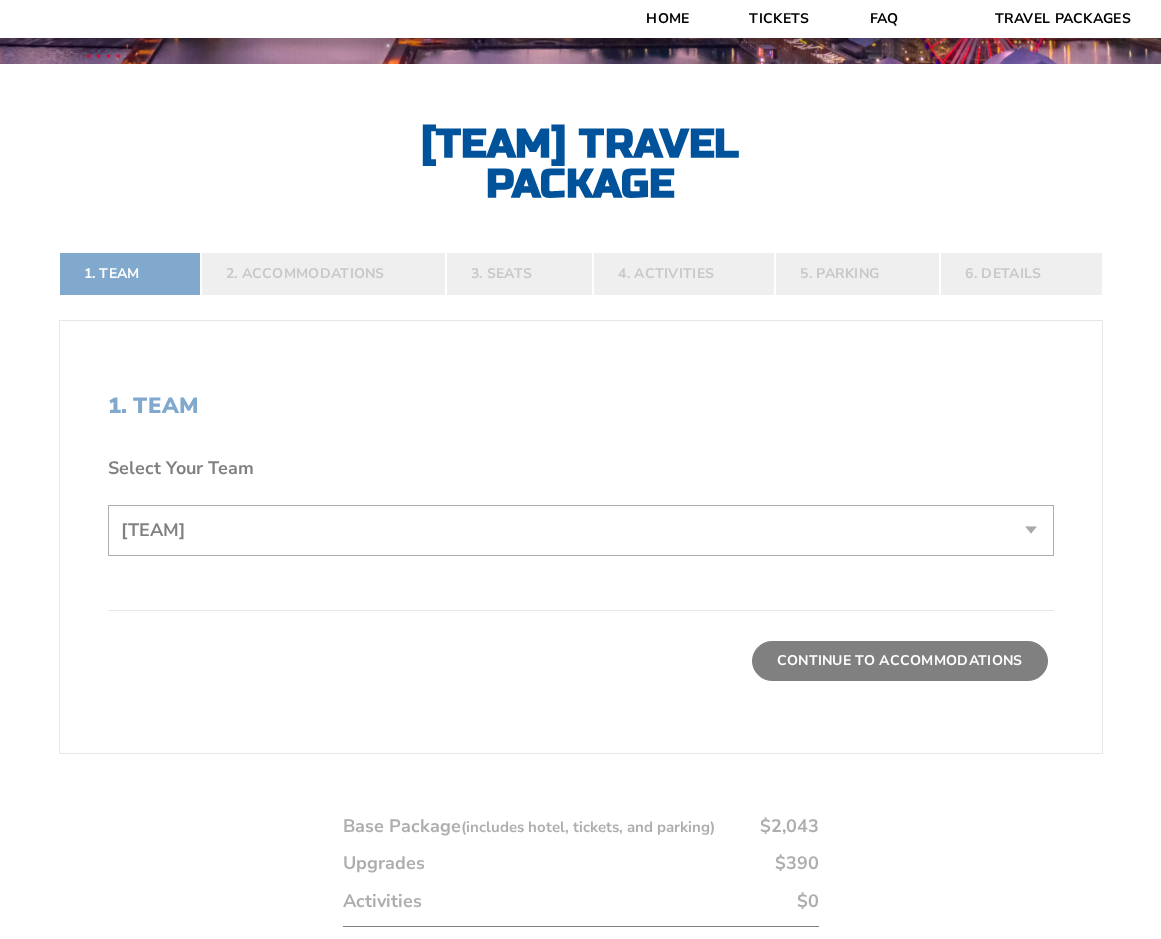 scroll, scrollTop: 444, scrollLeft: 0, axis: vertical 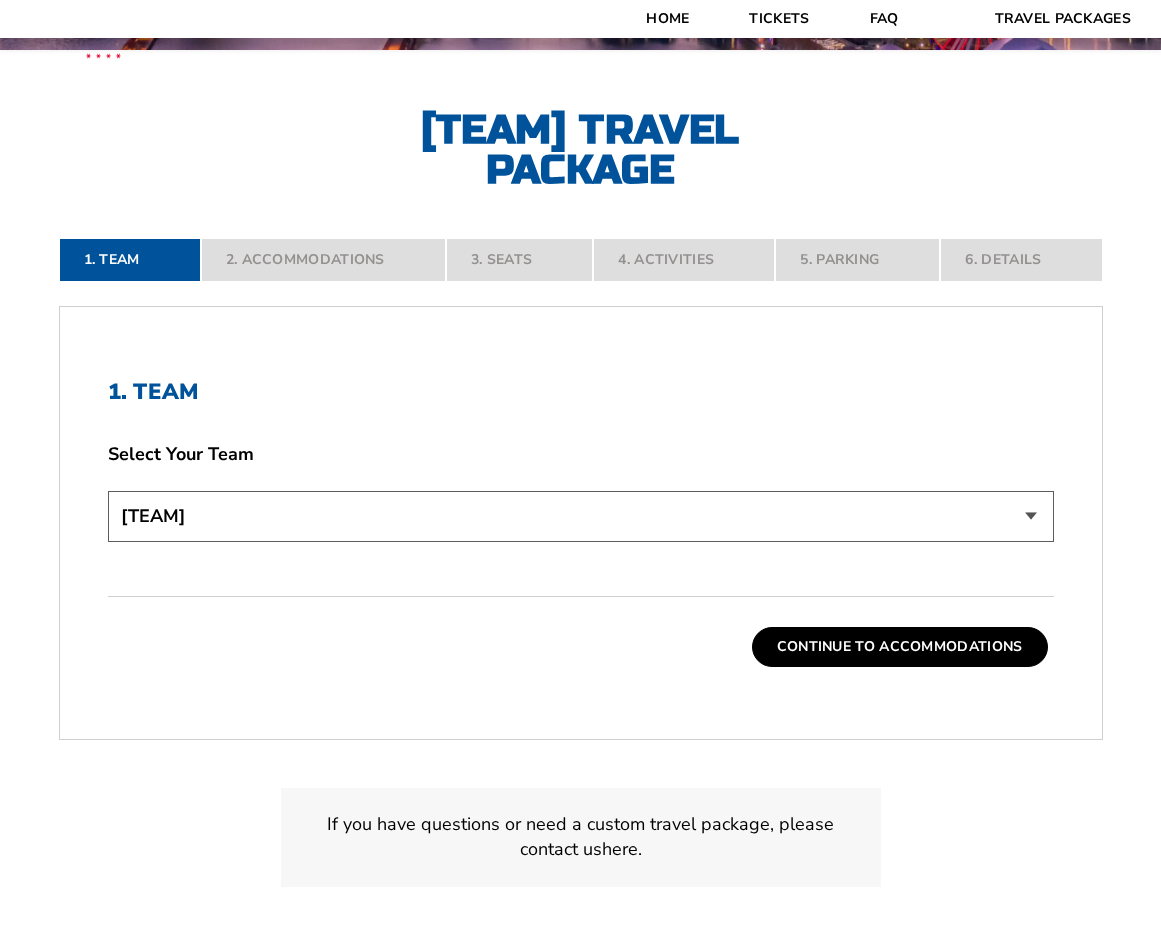 drag, startPoint x: 296, startPoint y: 524, endPoint x: 299, endPoint y: 538, distance: 14.3178215 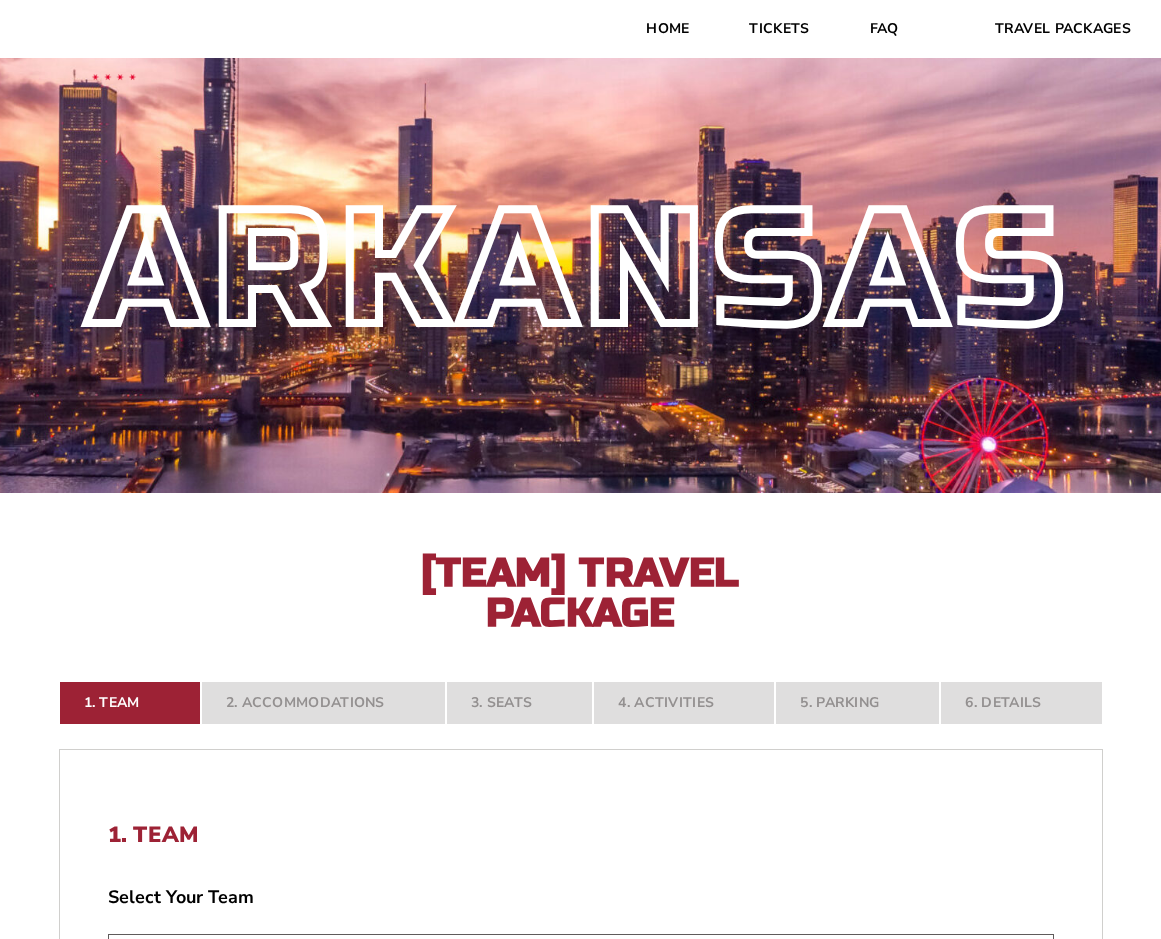 scroll, scrollTop: 0, scrollLeft: 0, axis: both 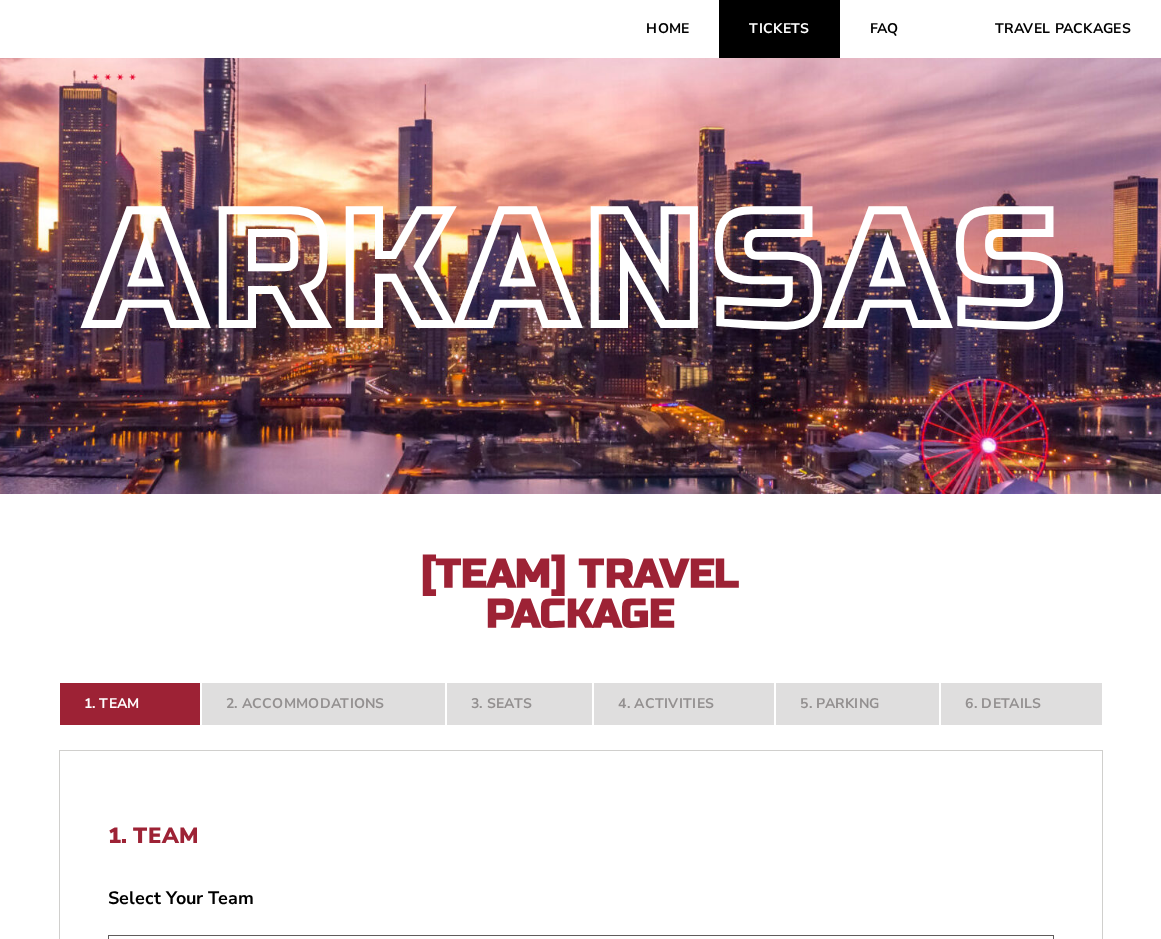 click on "Tickets" at bounding box center [779, 29] 